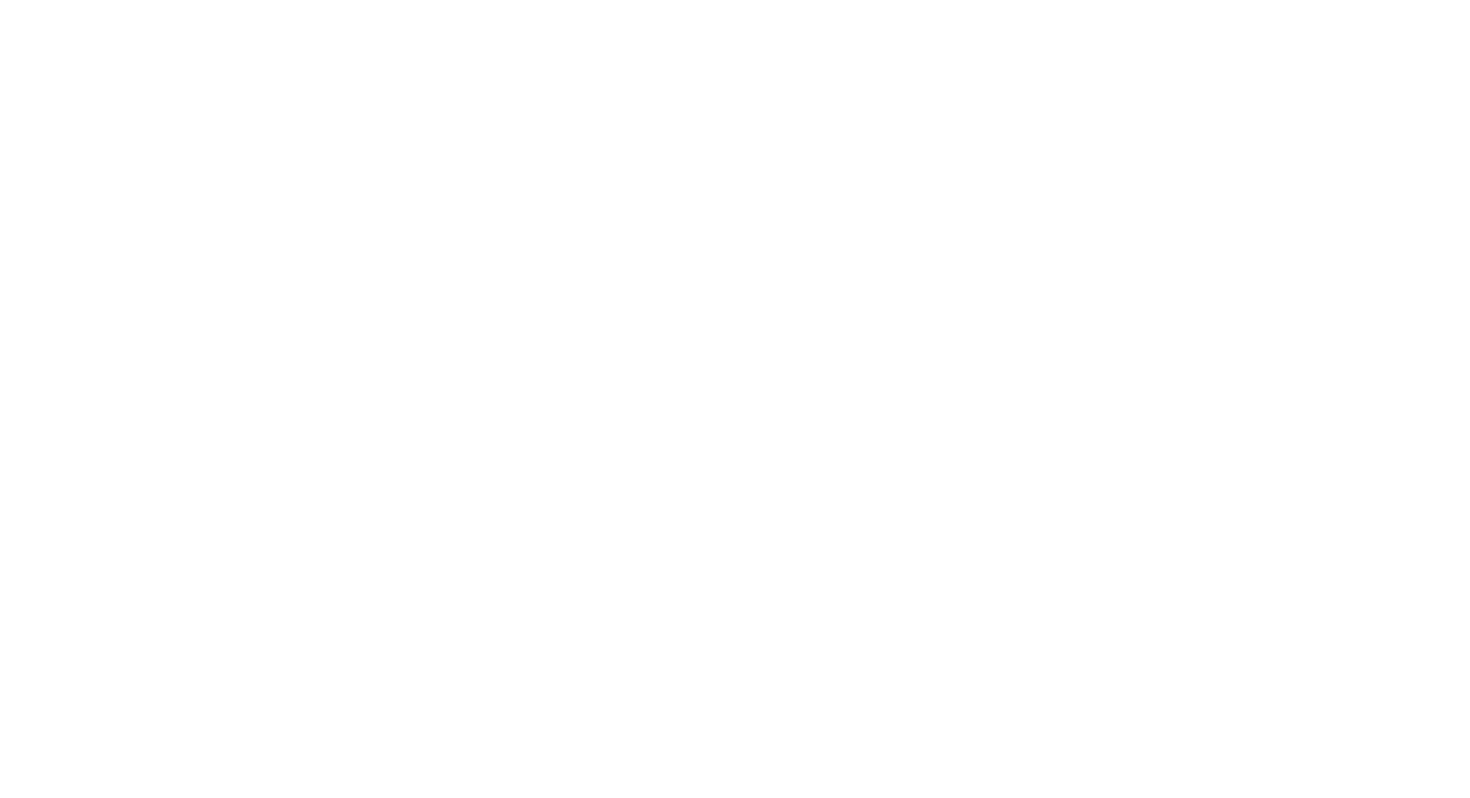 scroll, scrollTop: 0, scrollLeft: 0, axis: both 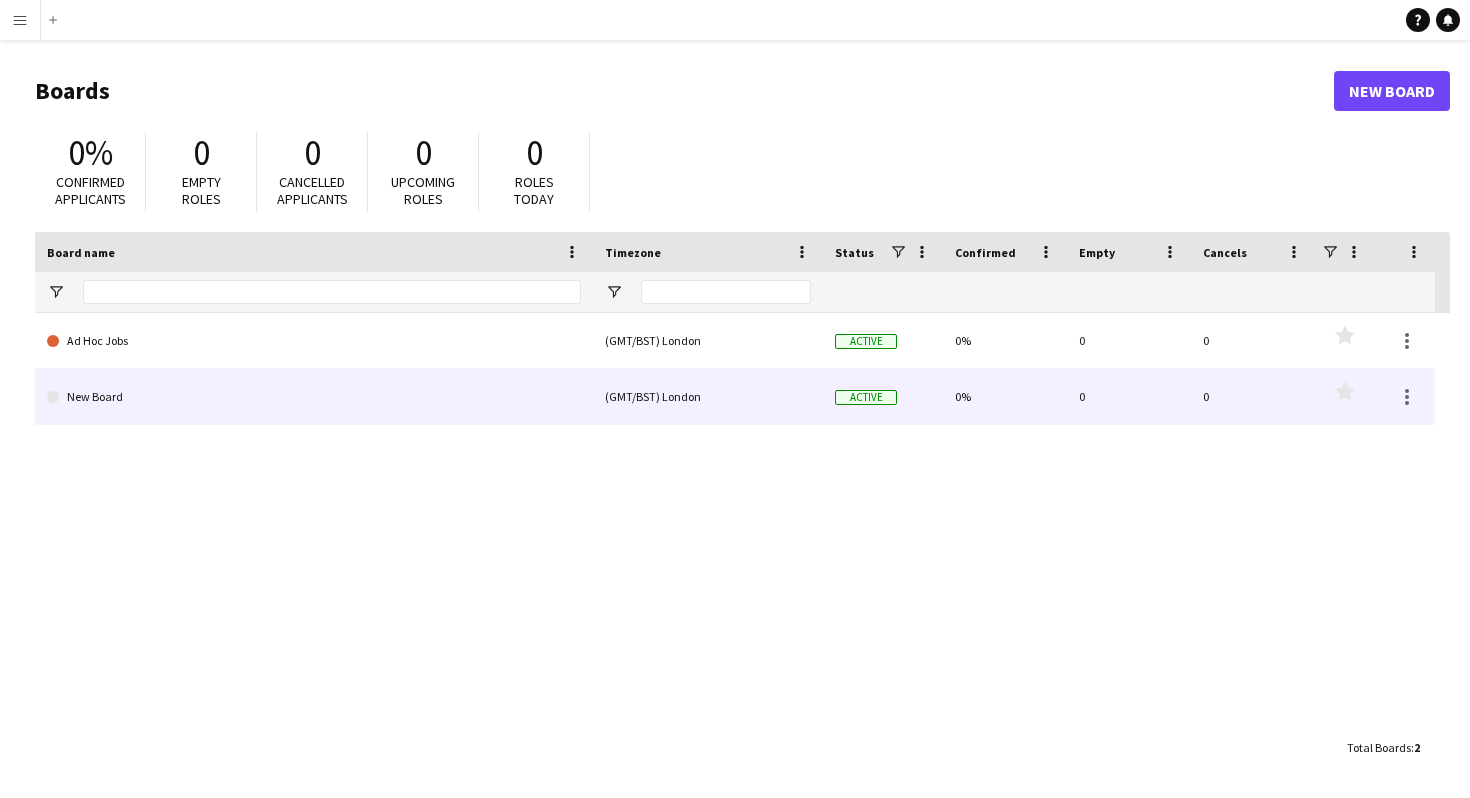 click on "New Board" 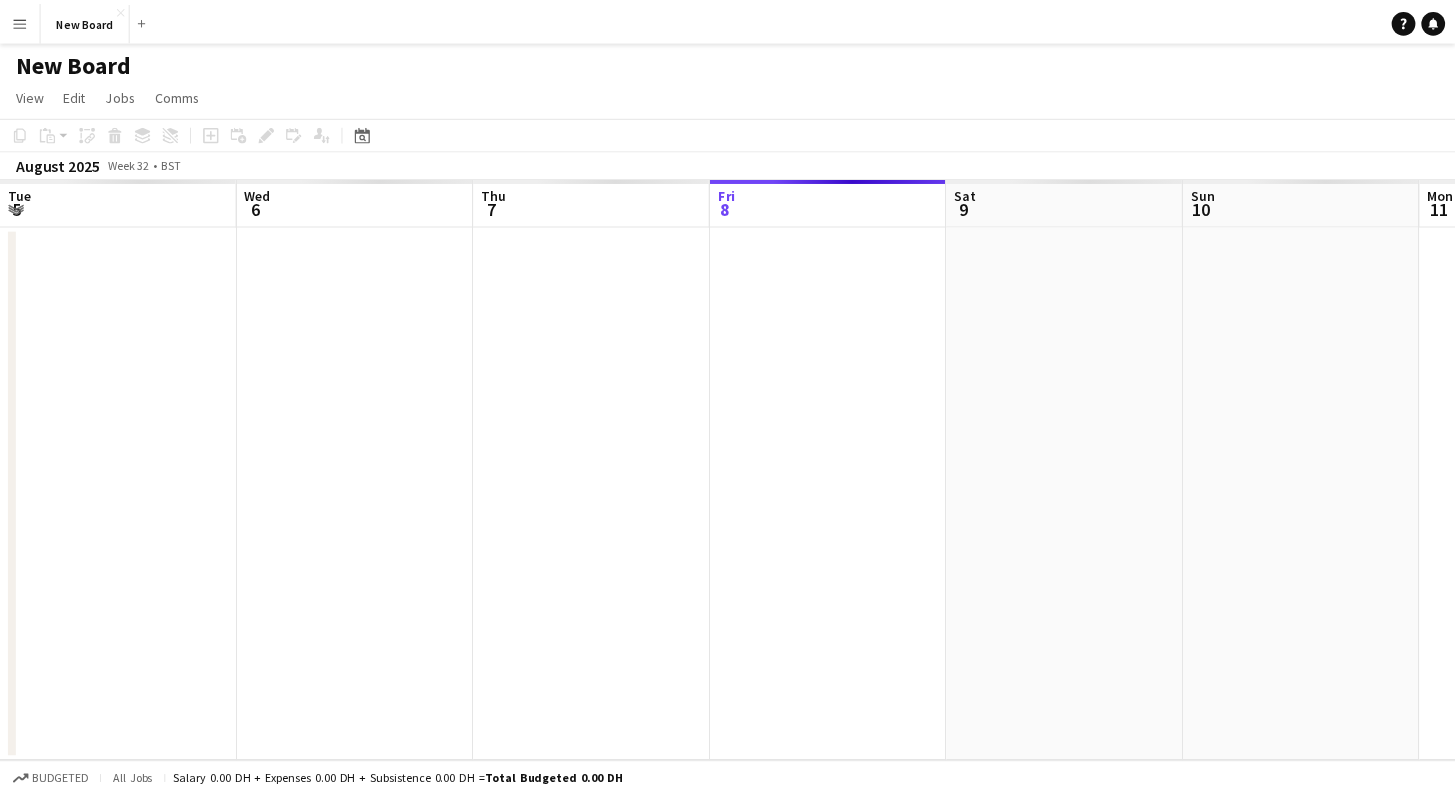 scroll, scrollTop: 0, scrollLeft: 478, axis: horizontal 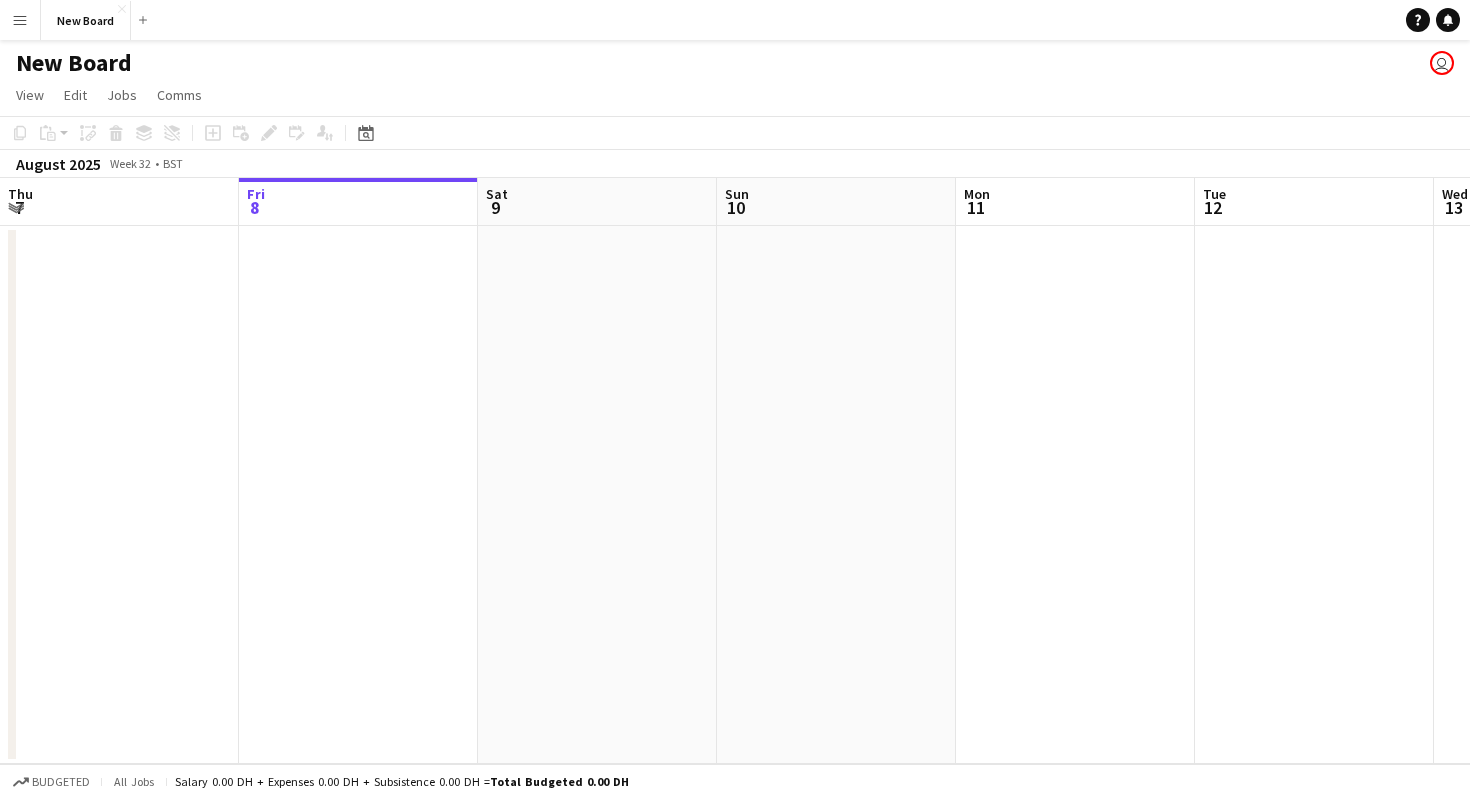 click on "Menu" at bounding box center (20, 20) 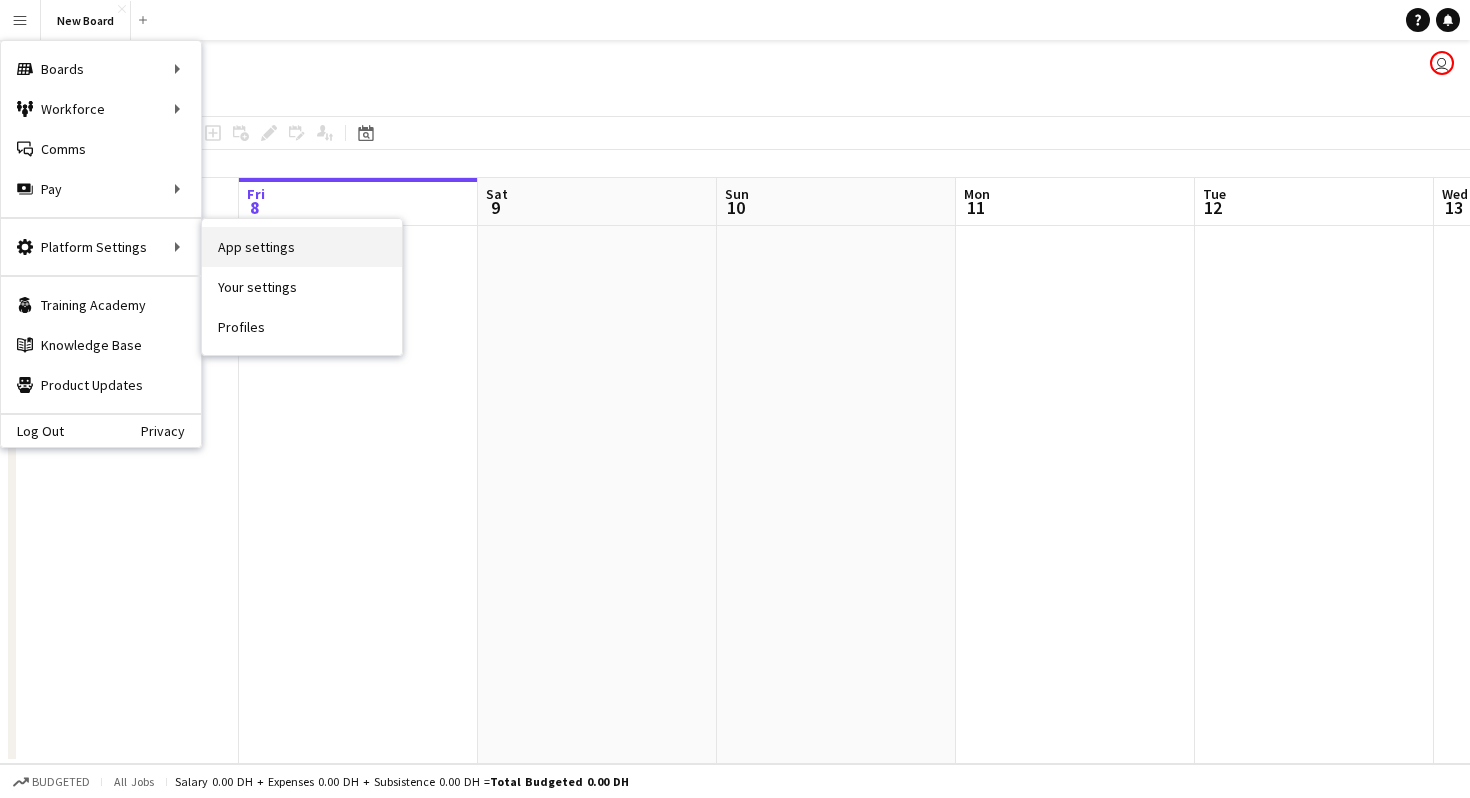 click on "App settings" at bounding box center [302, 247] 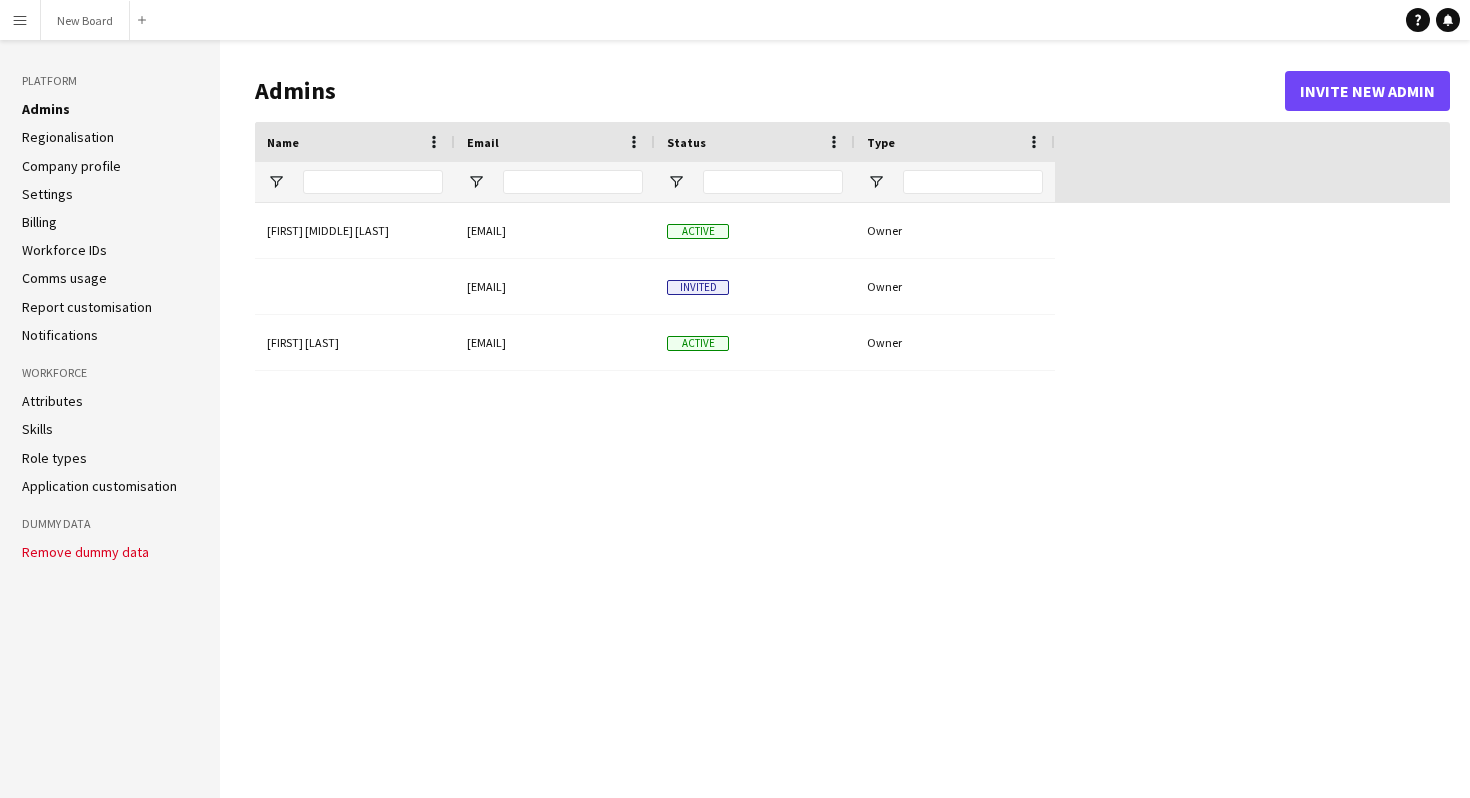 type on "**********" 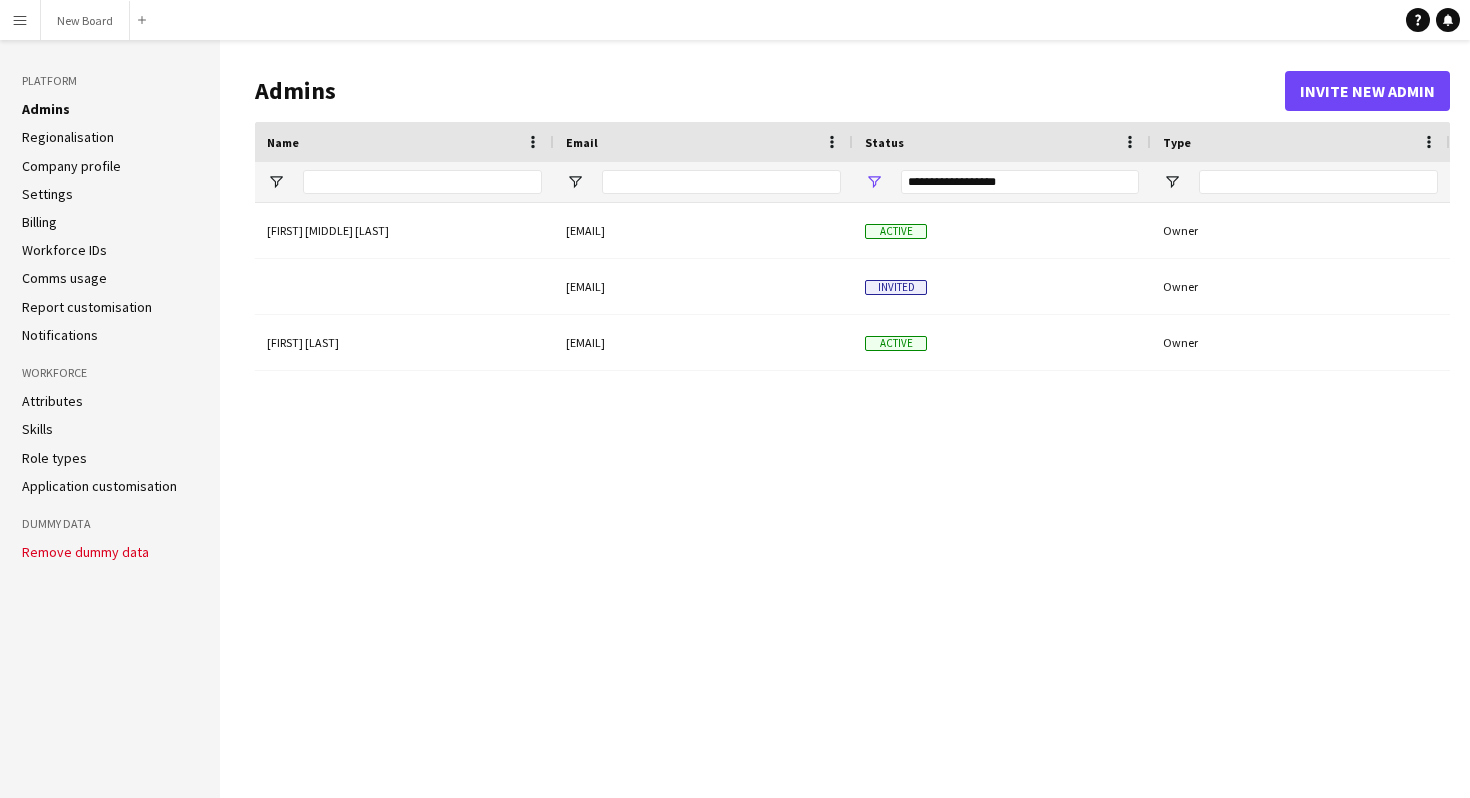 click on "Regionalisation" 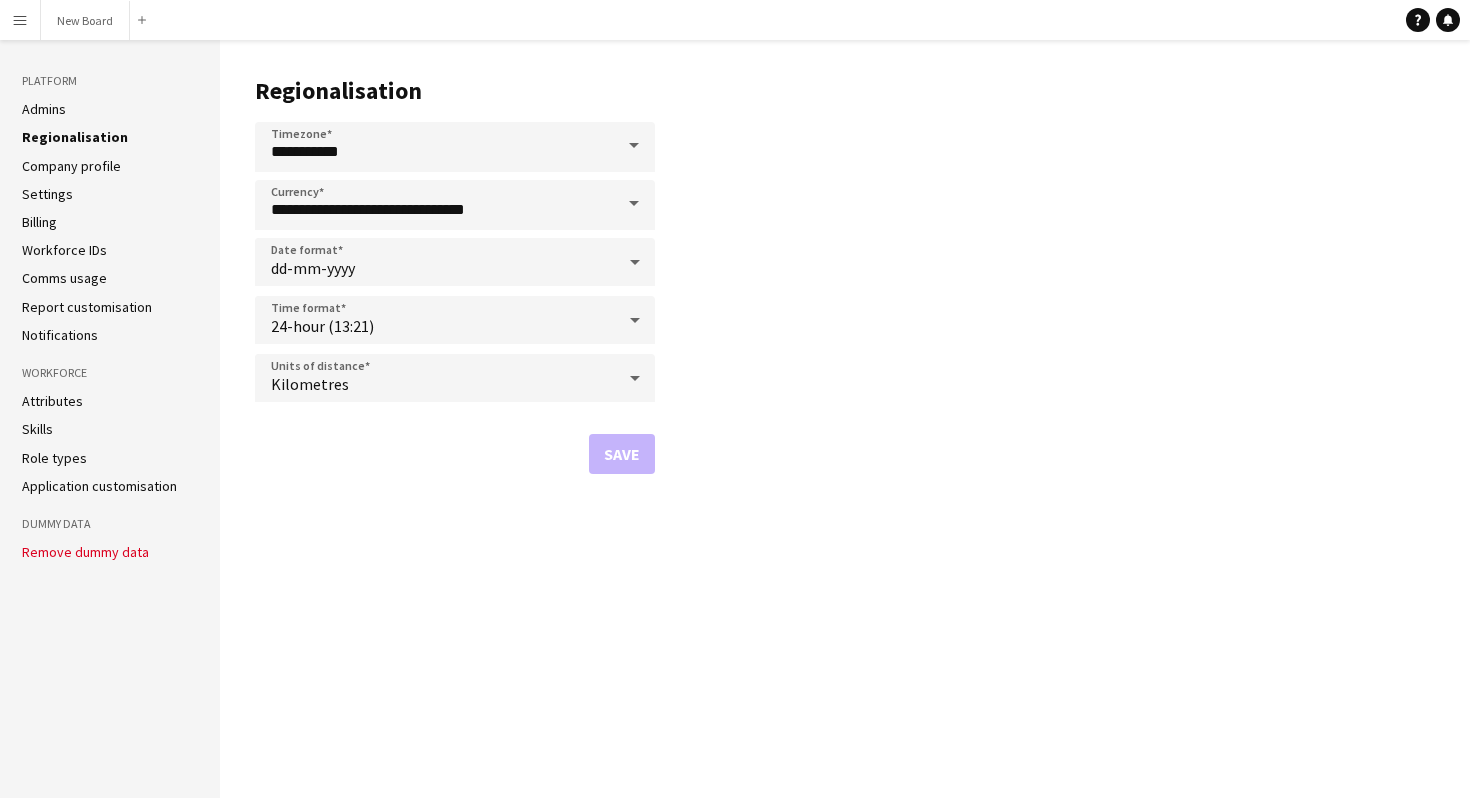 click on "Admins" 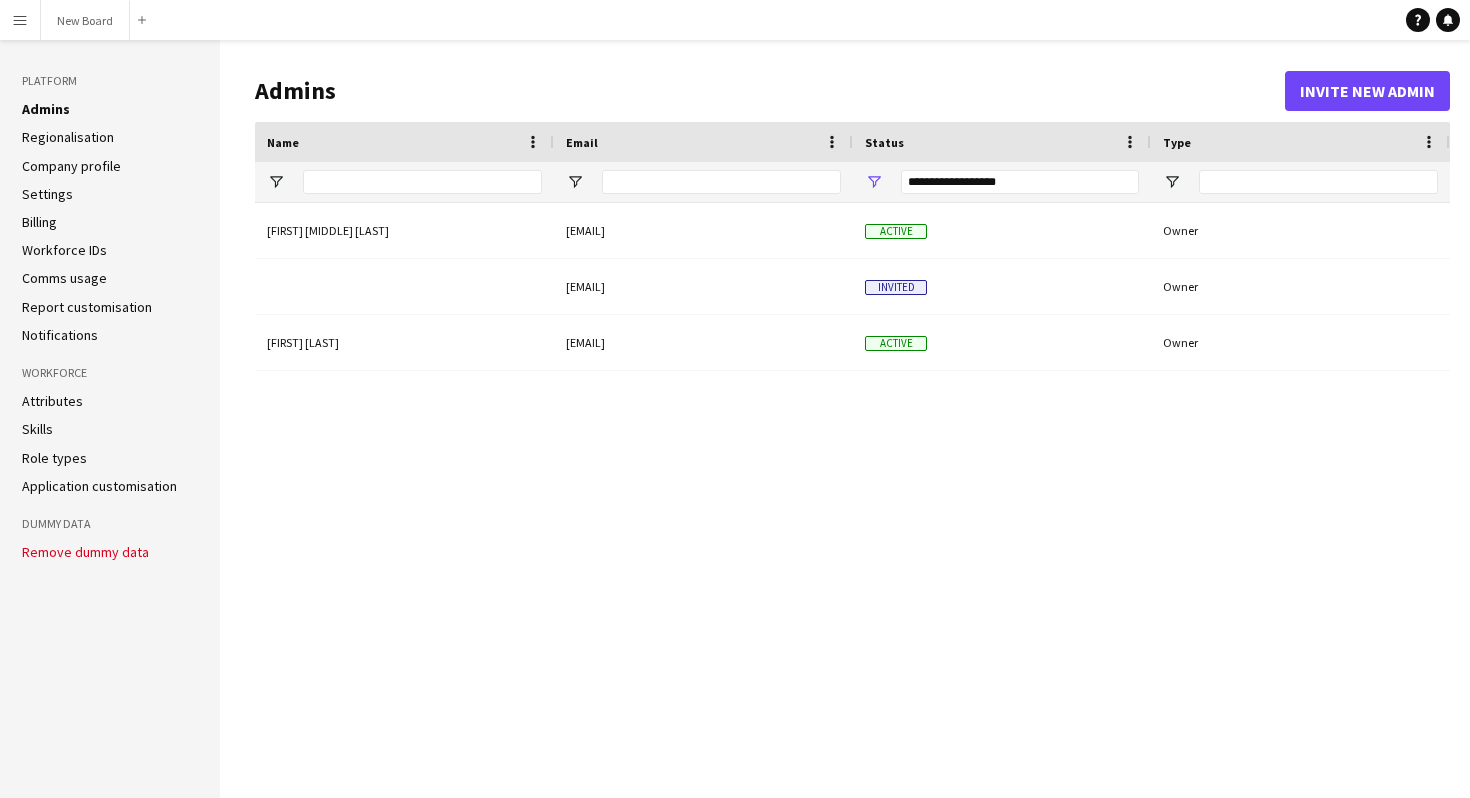 click on "Regionalisation" 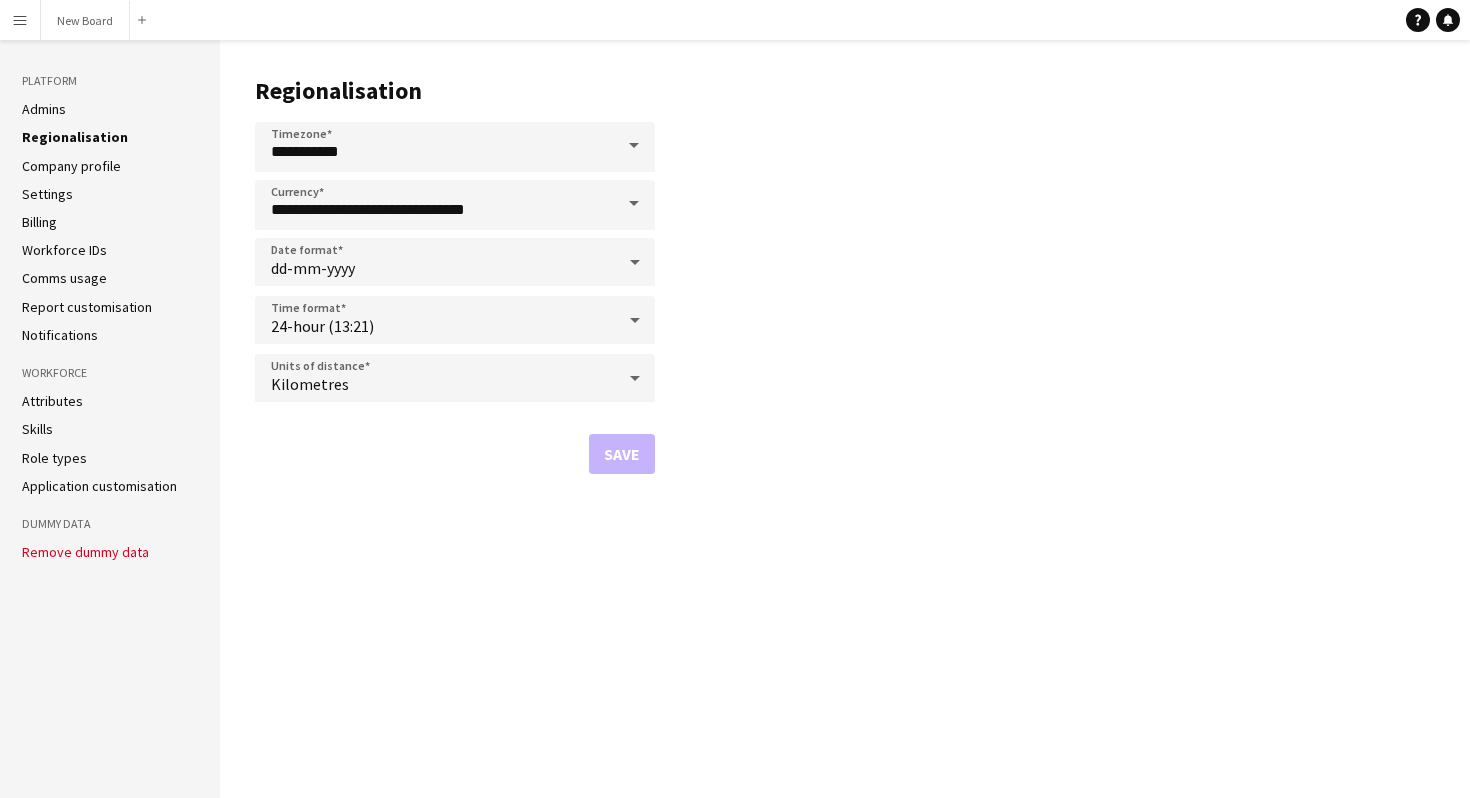 click on "Company profile" 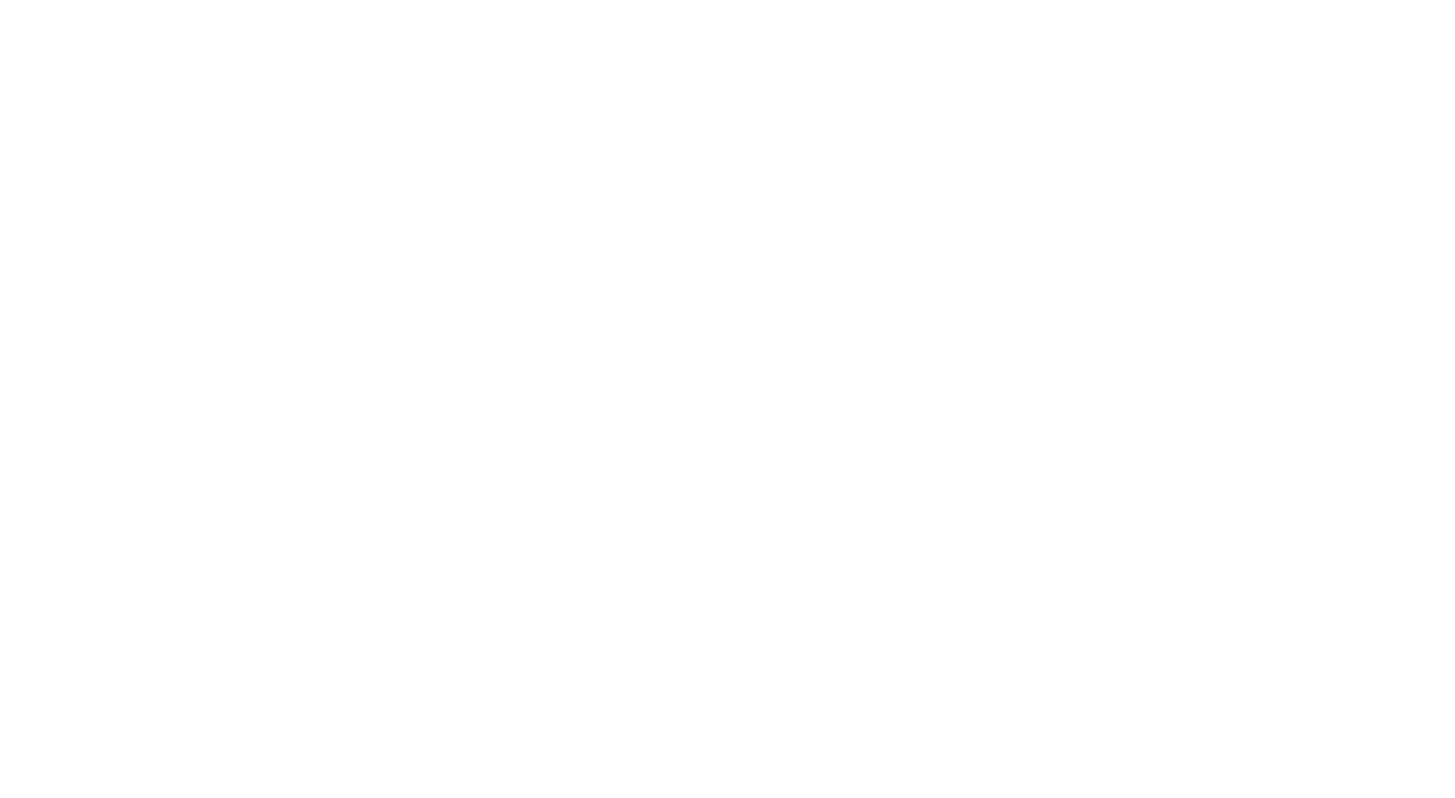scroll, scrollTop: 0, scrollLeft: 0, axis: both 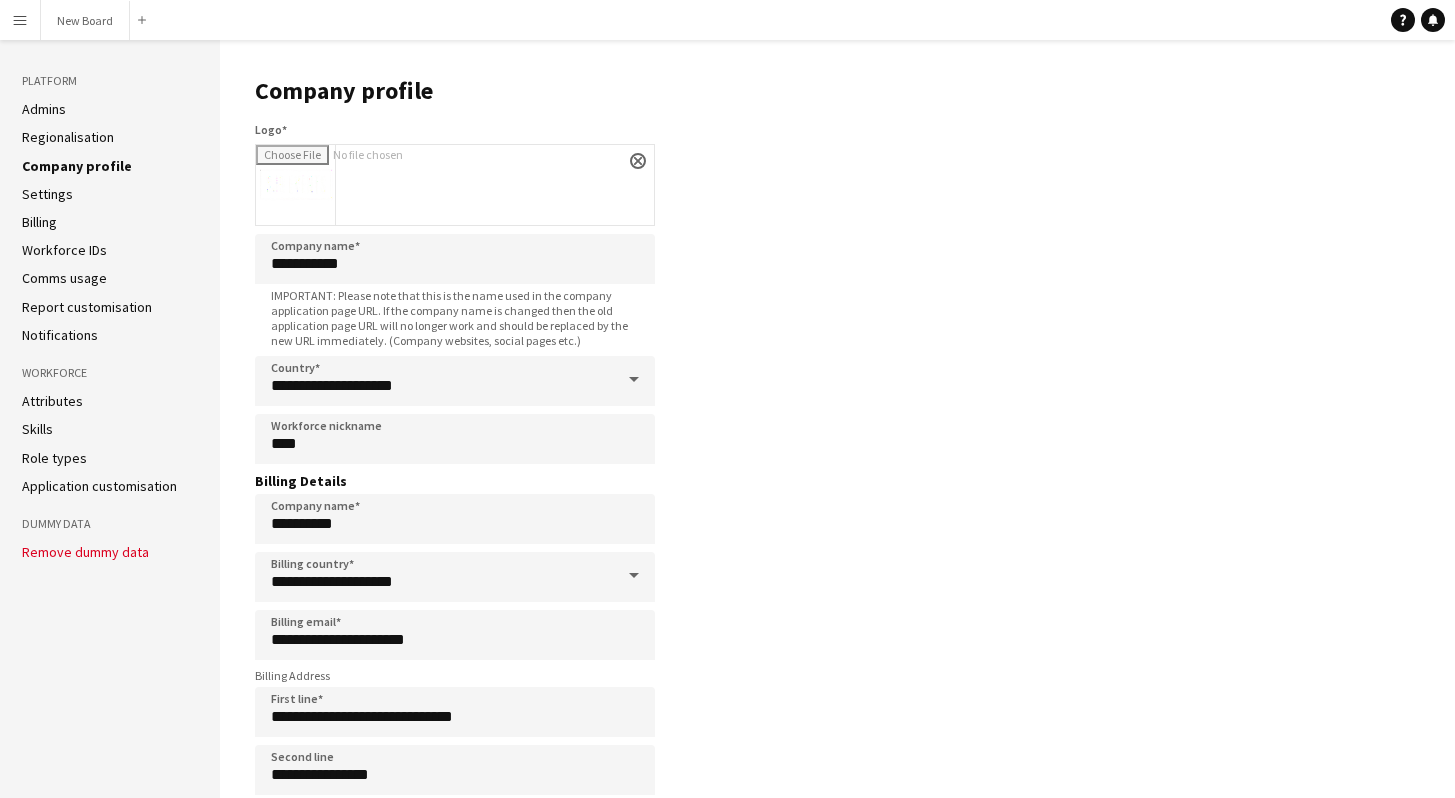 click on "Settings" 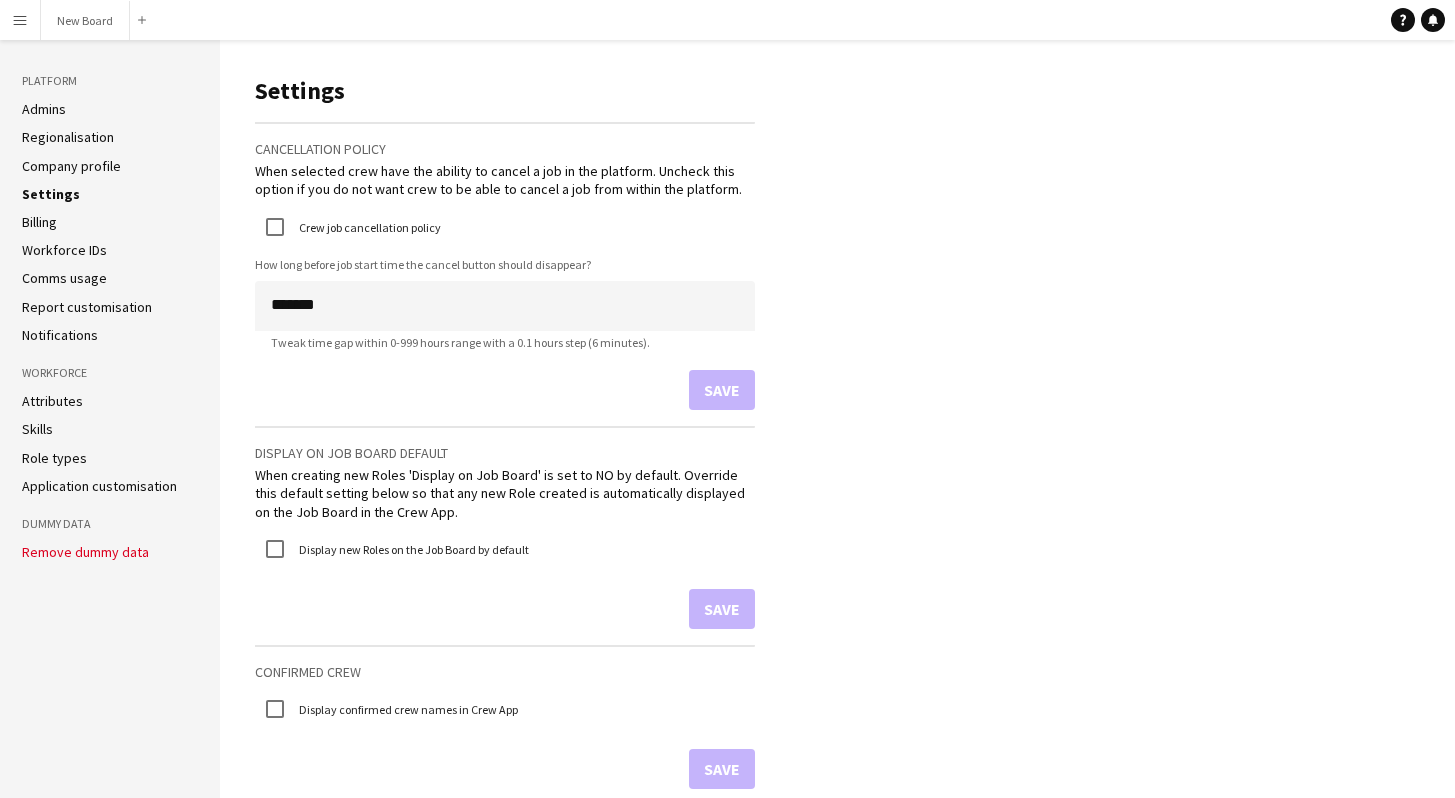 click on "Company profile" 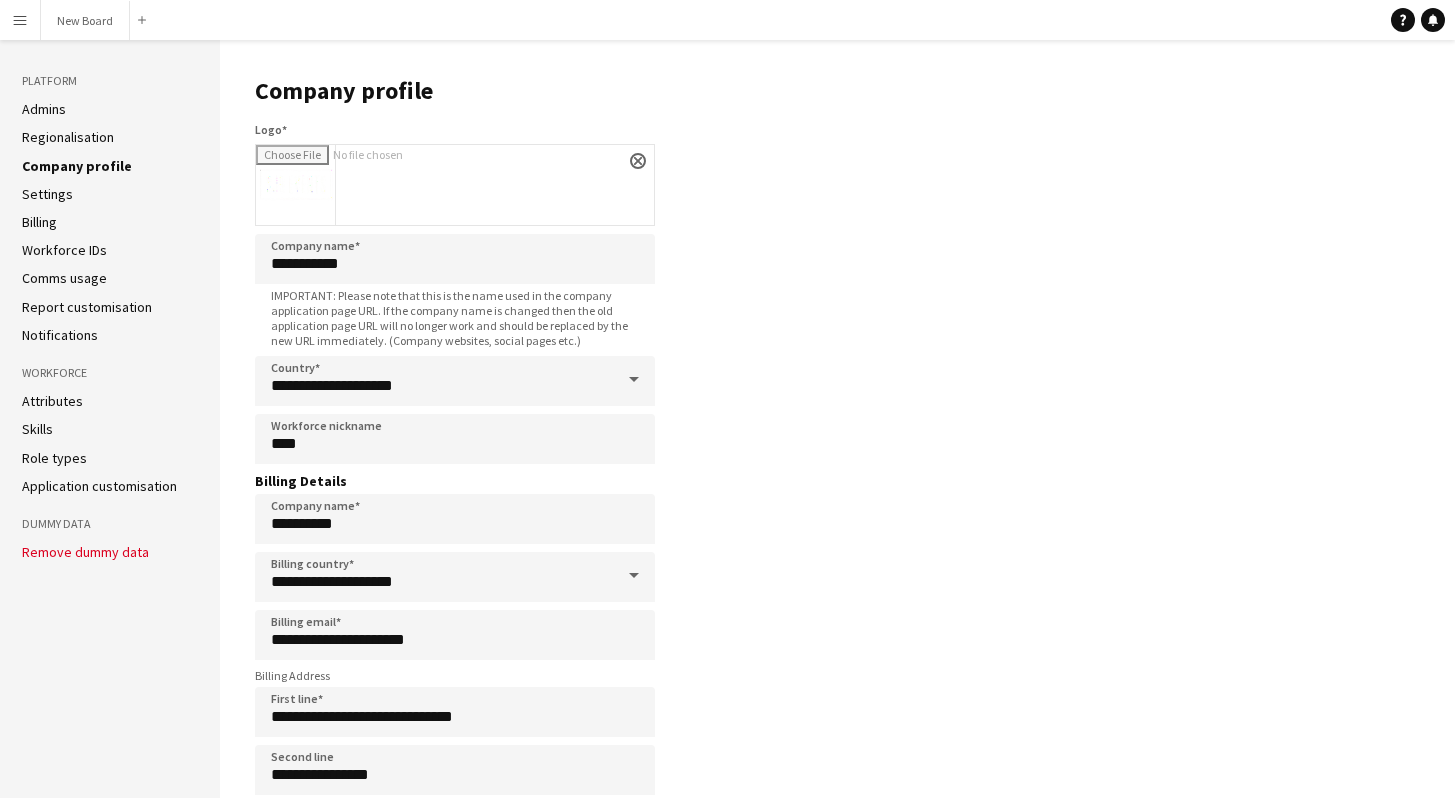 click on "Settings" 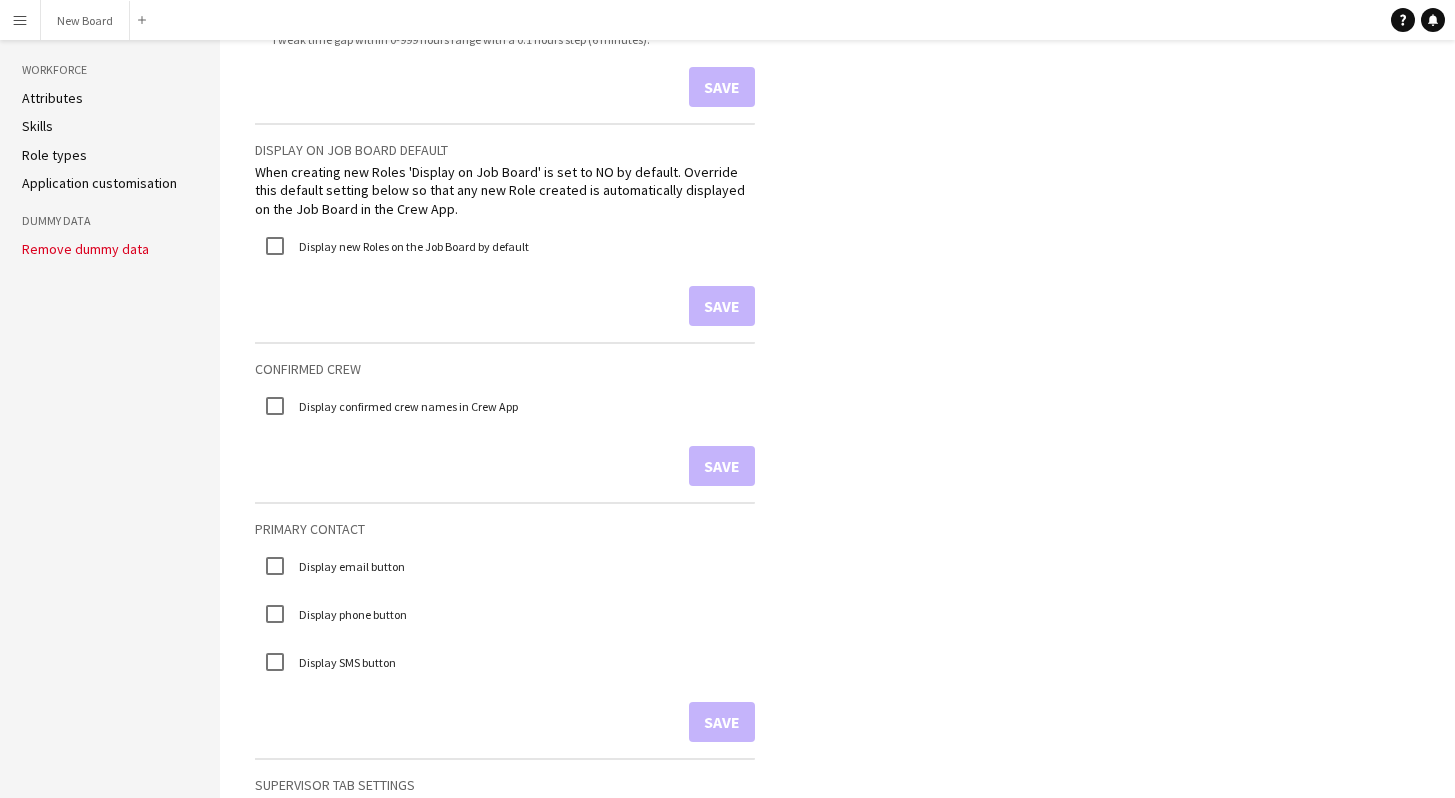 scroll, scrollTop: 0, scrollLeft: 0, axis: both 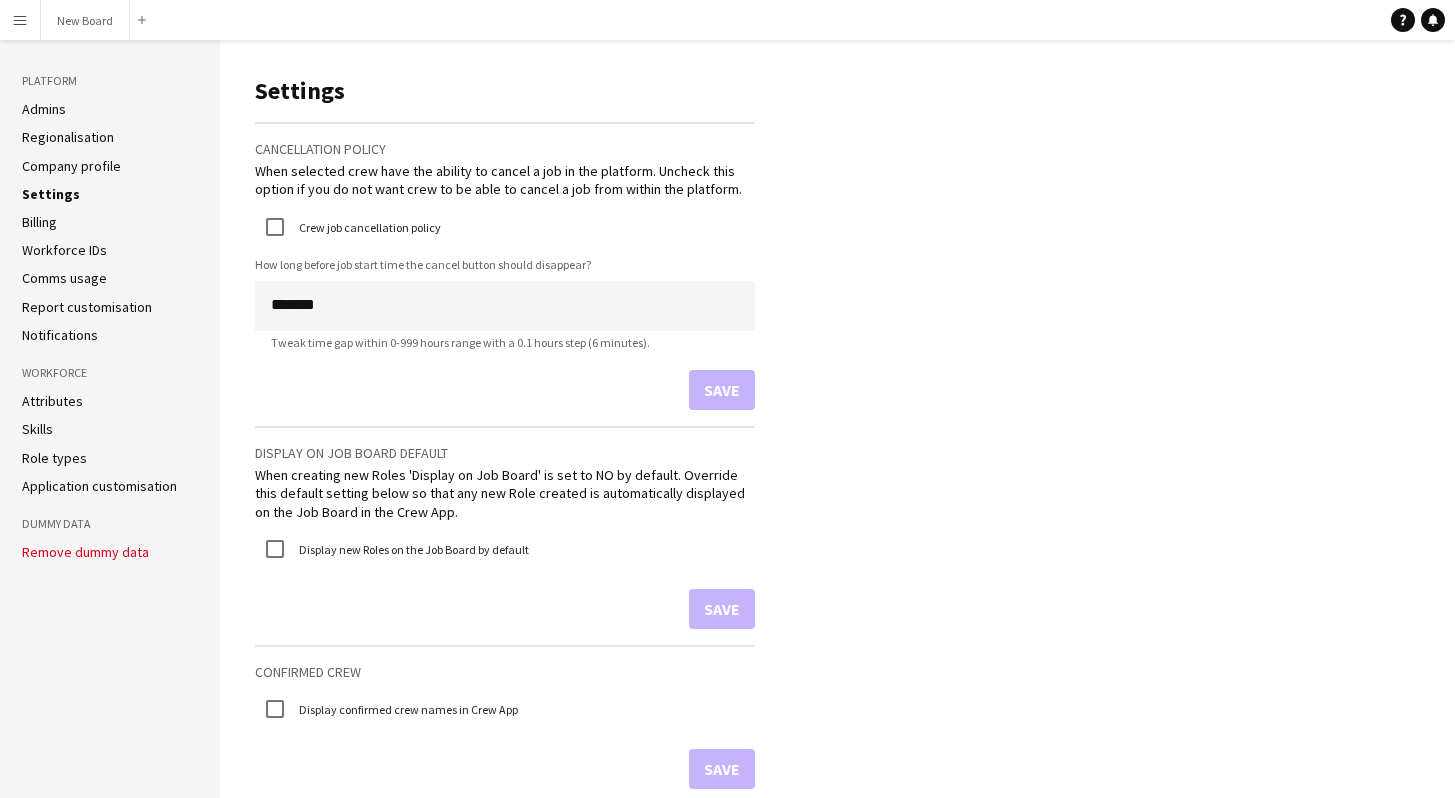 click on "Billing" 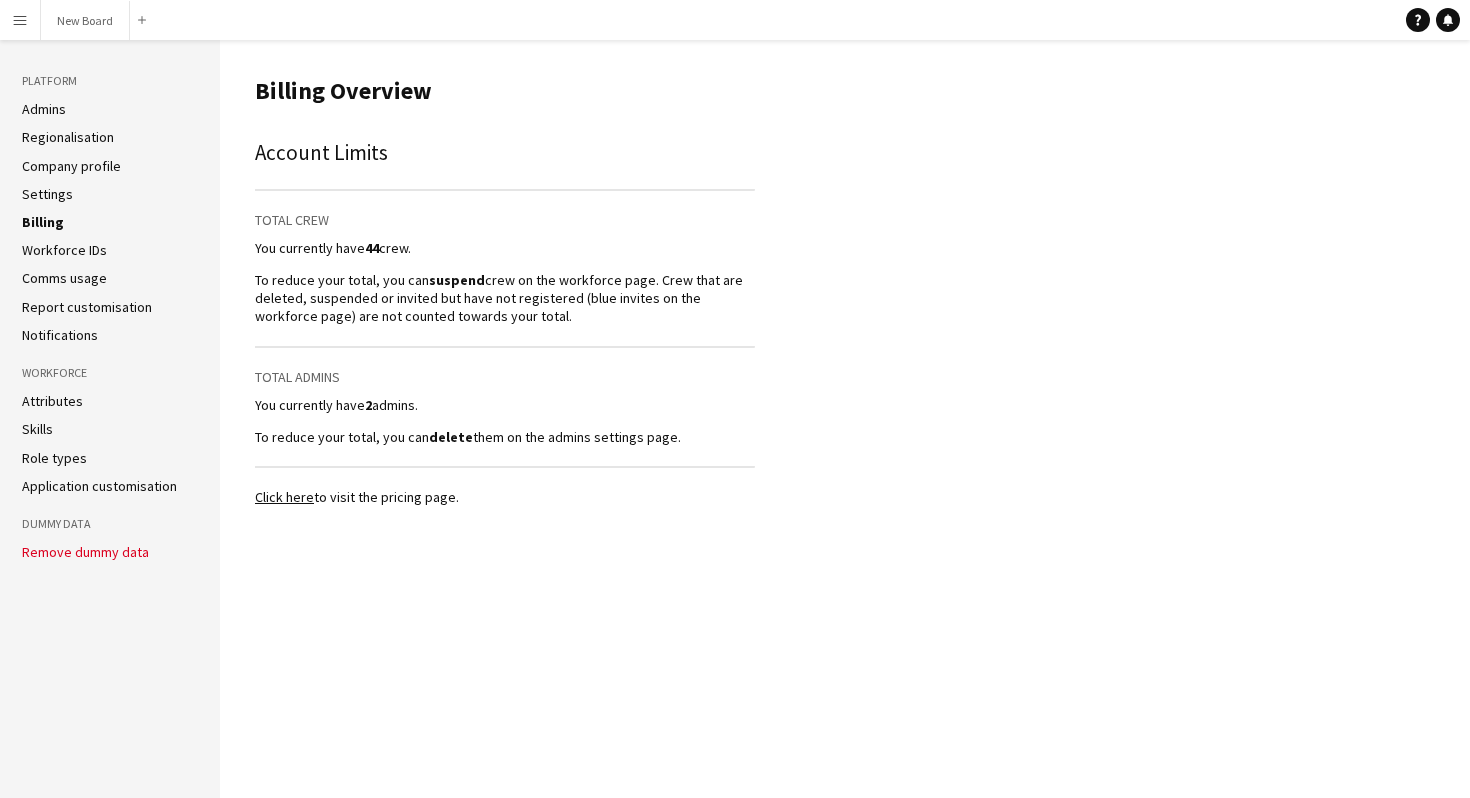 click on "Workforce IDs" 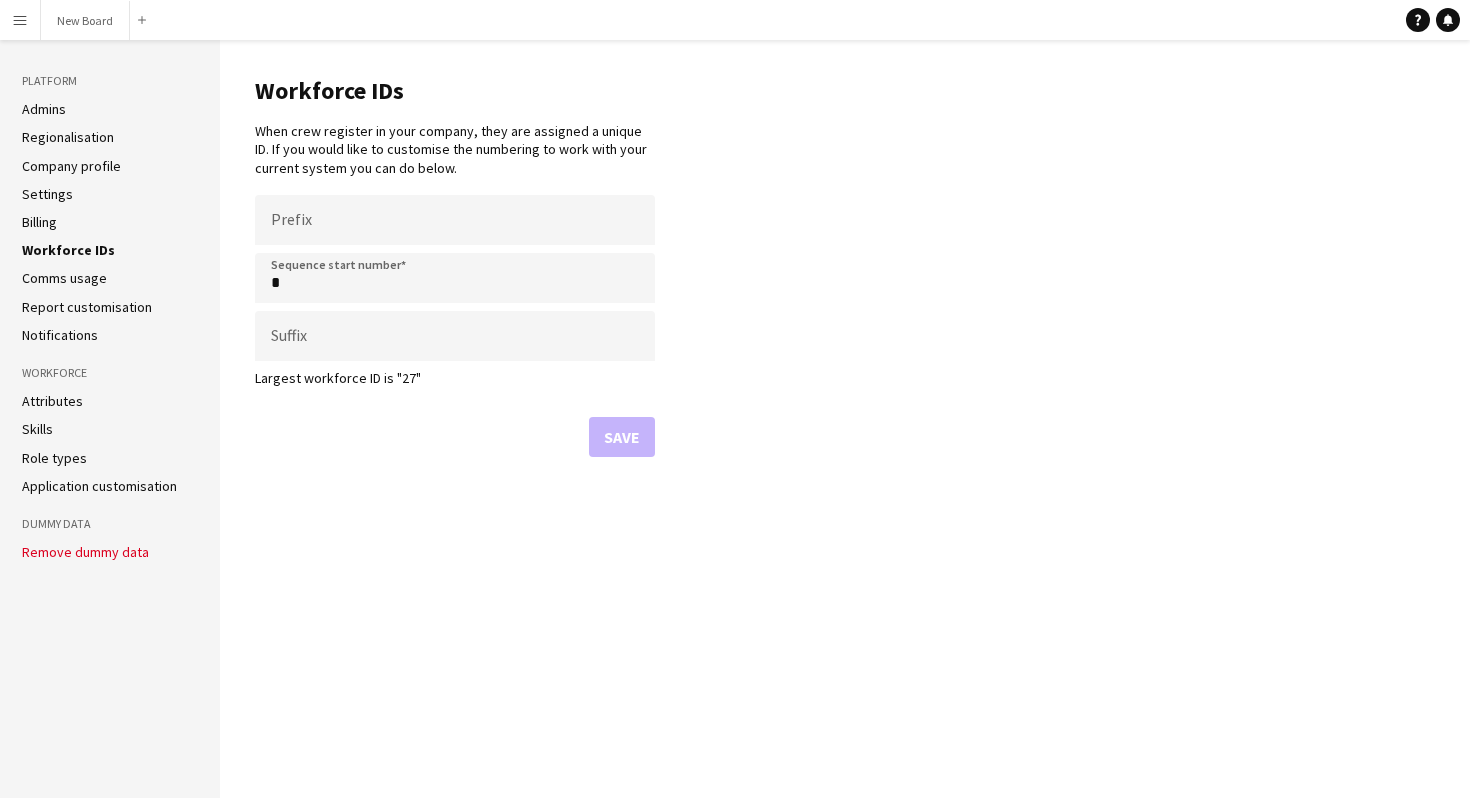 click on "Comms usage" 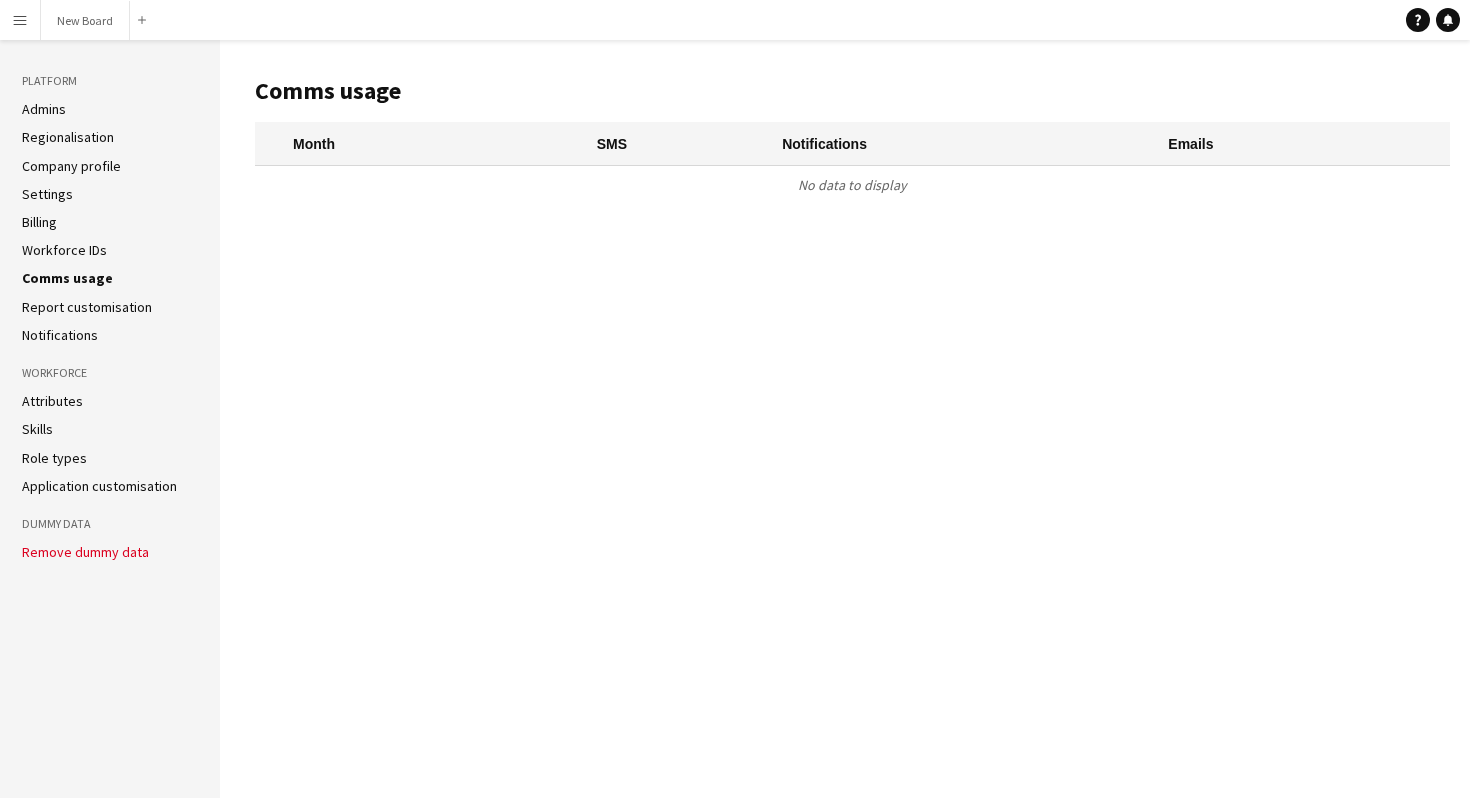 click on "Report customisation" 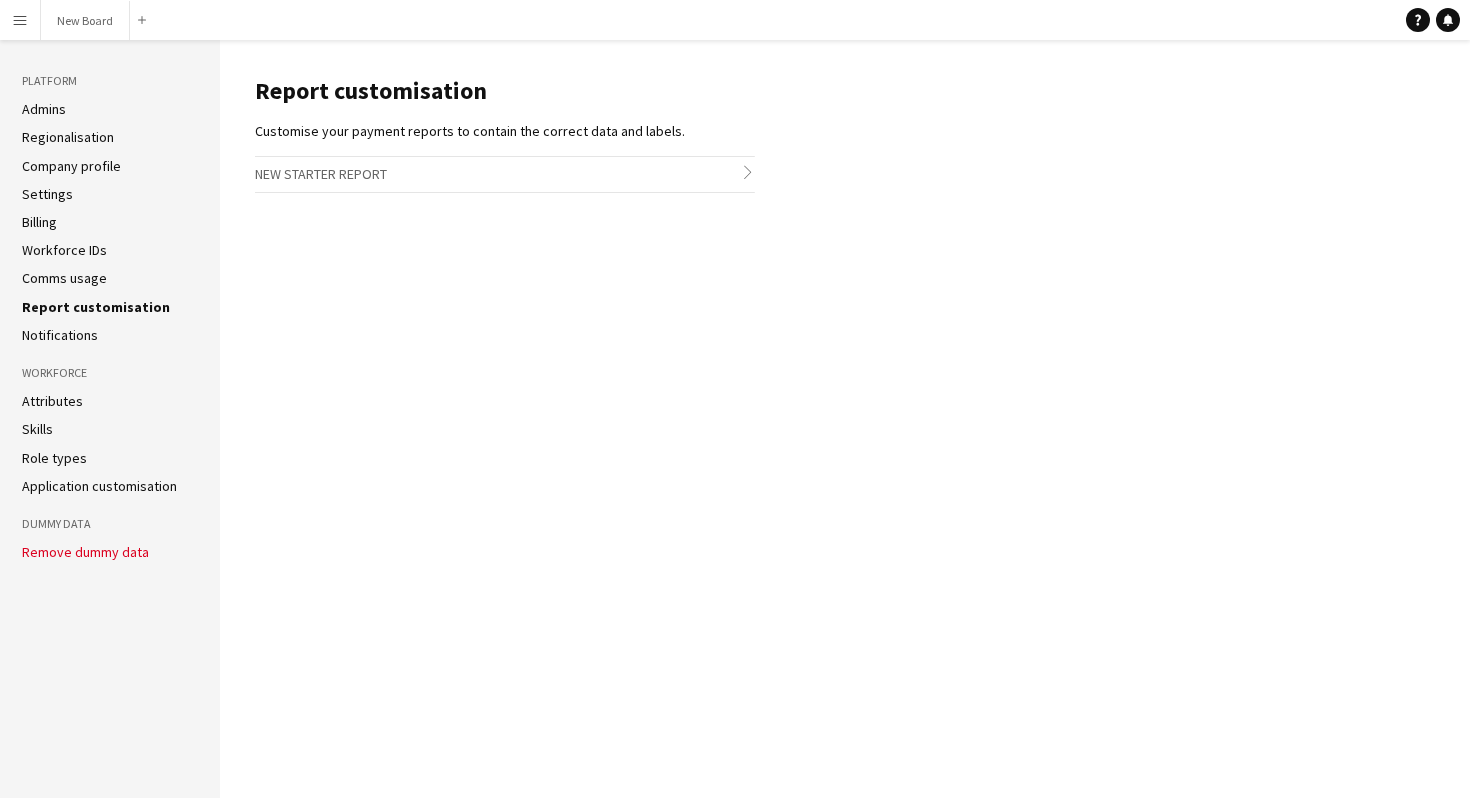 click on "Notifications" 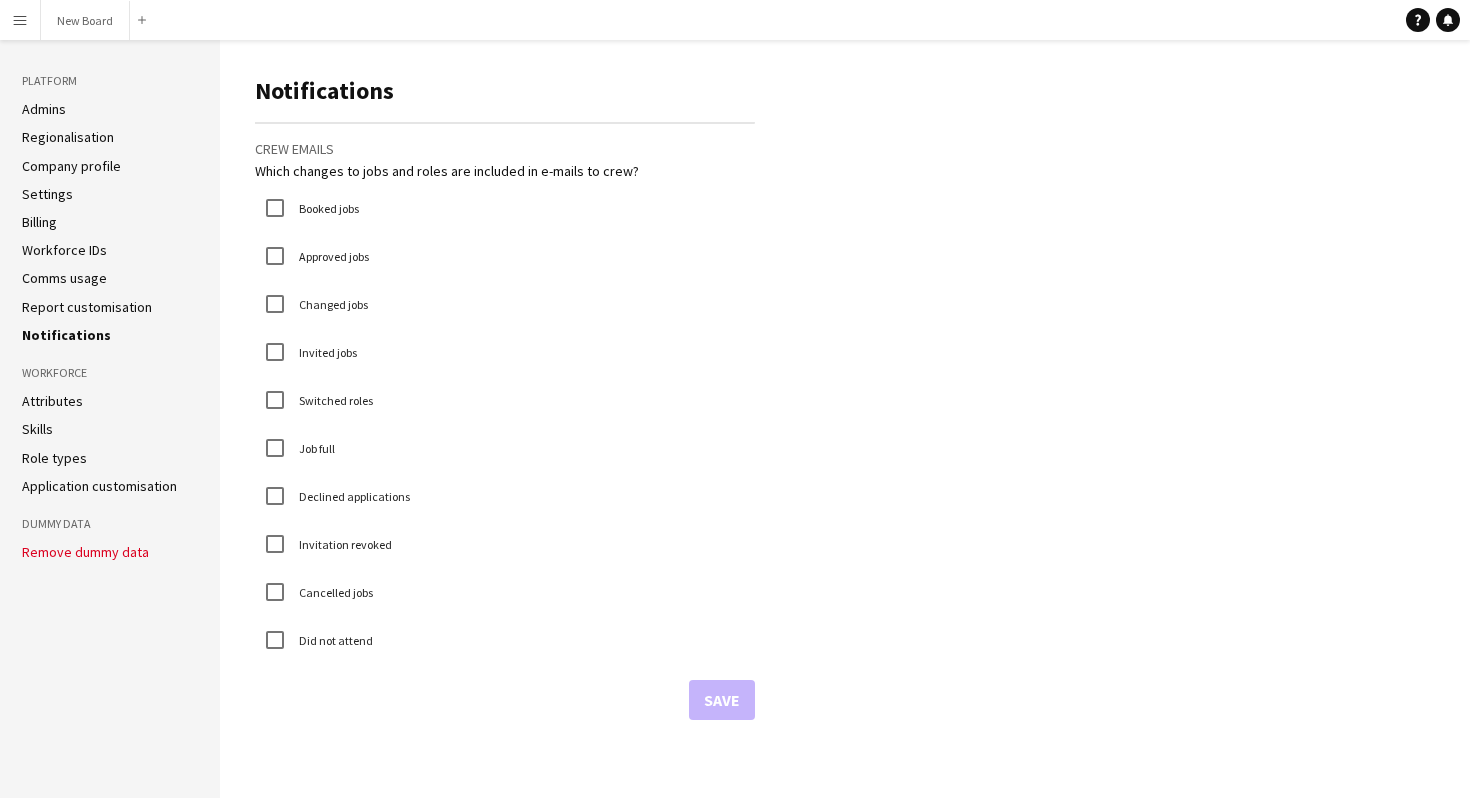 click on "Attributes" 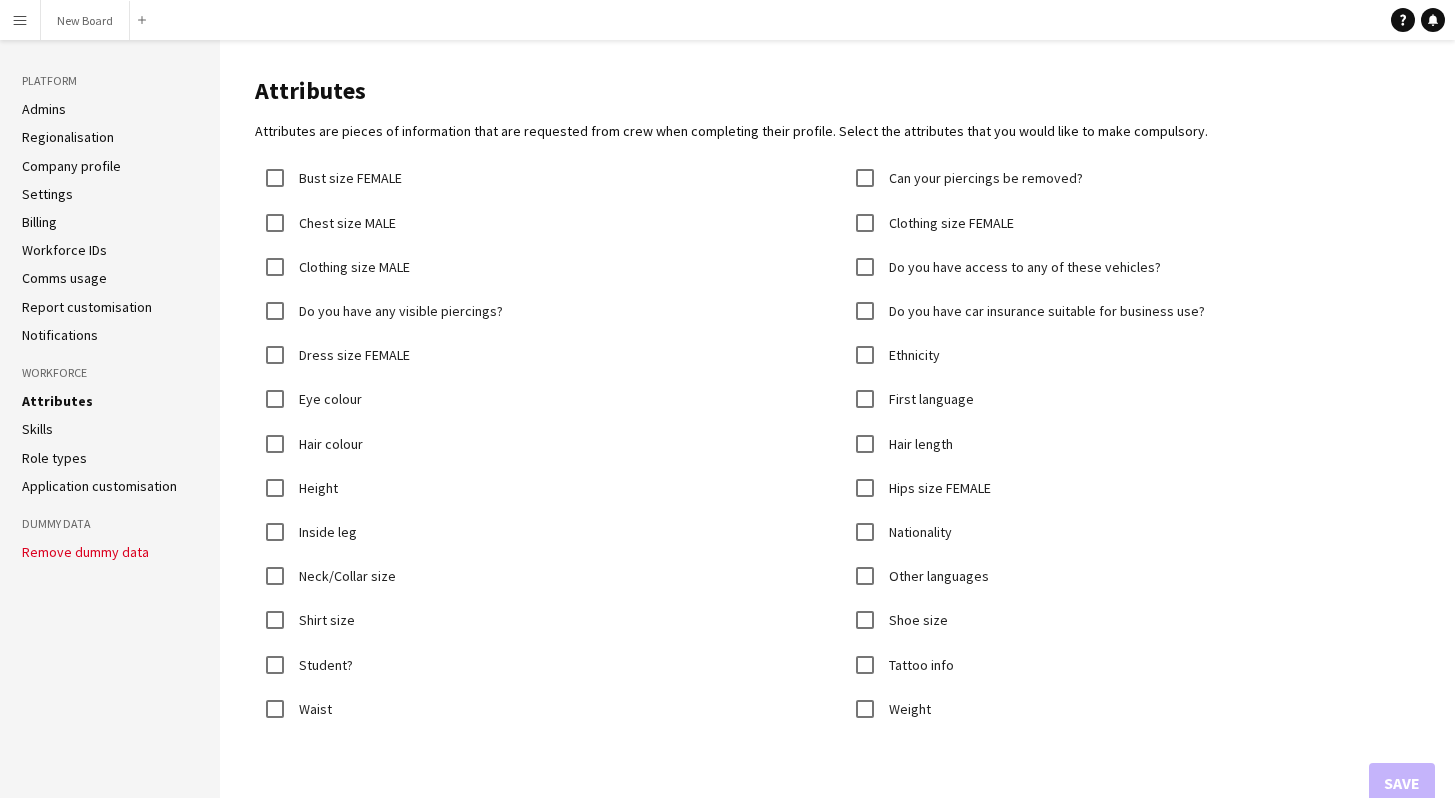 click on "Skills" 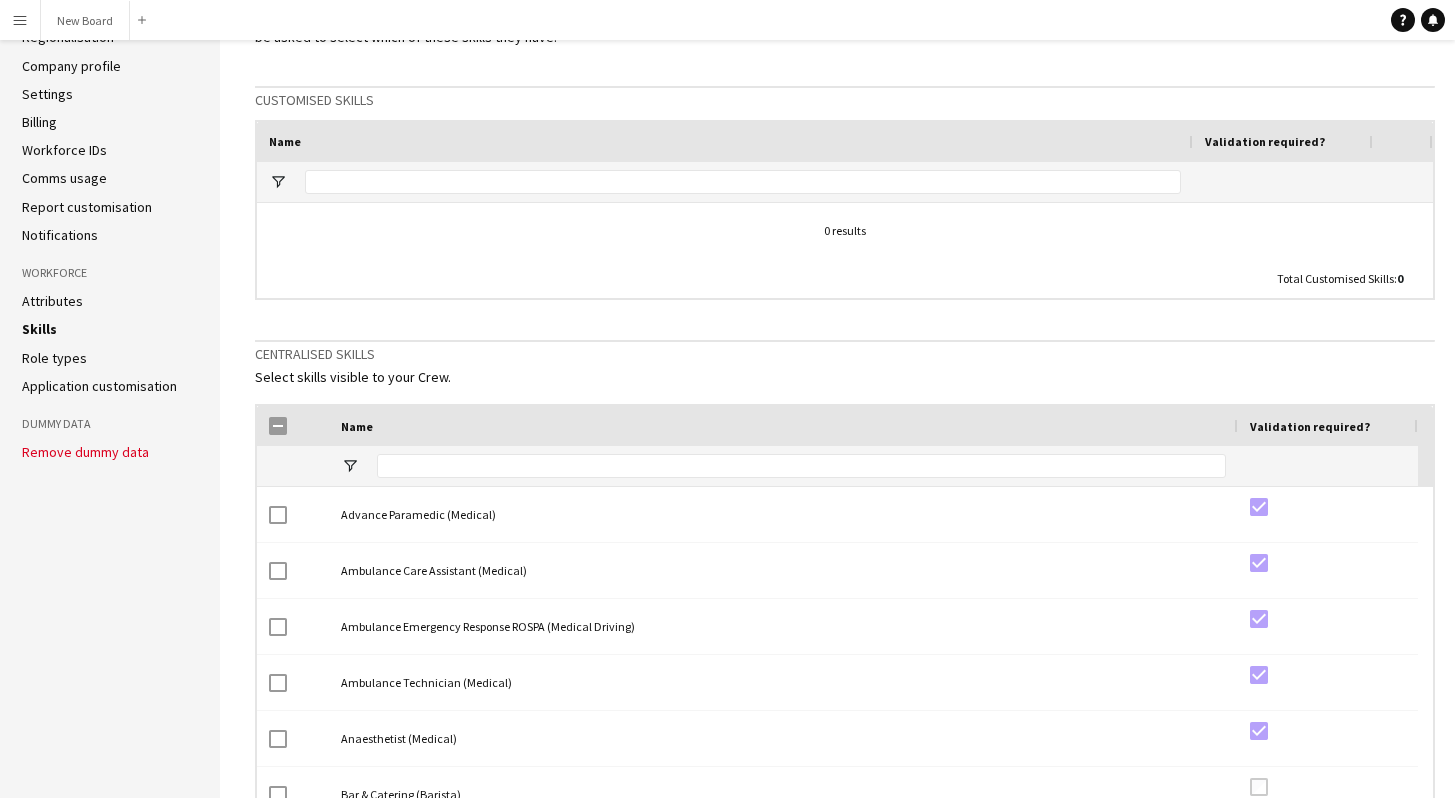 scroll, scrollTop: 109, scrollLeft: 0, axis: vertical 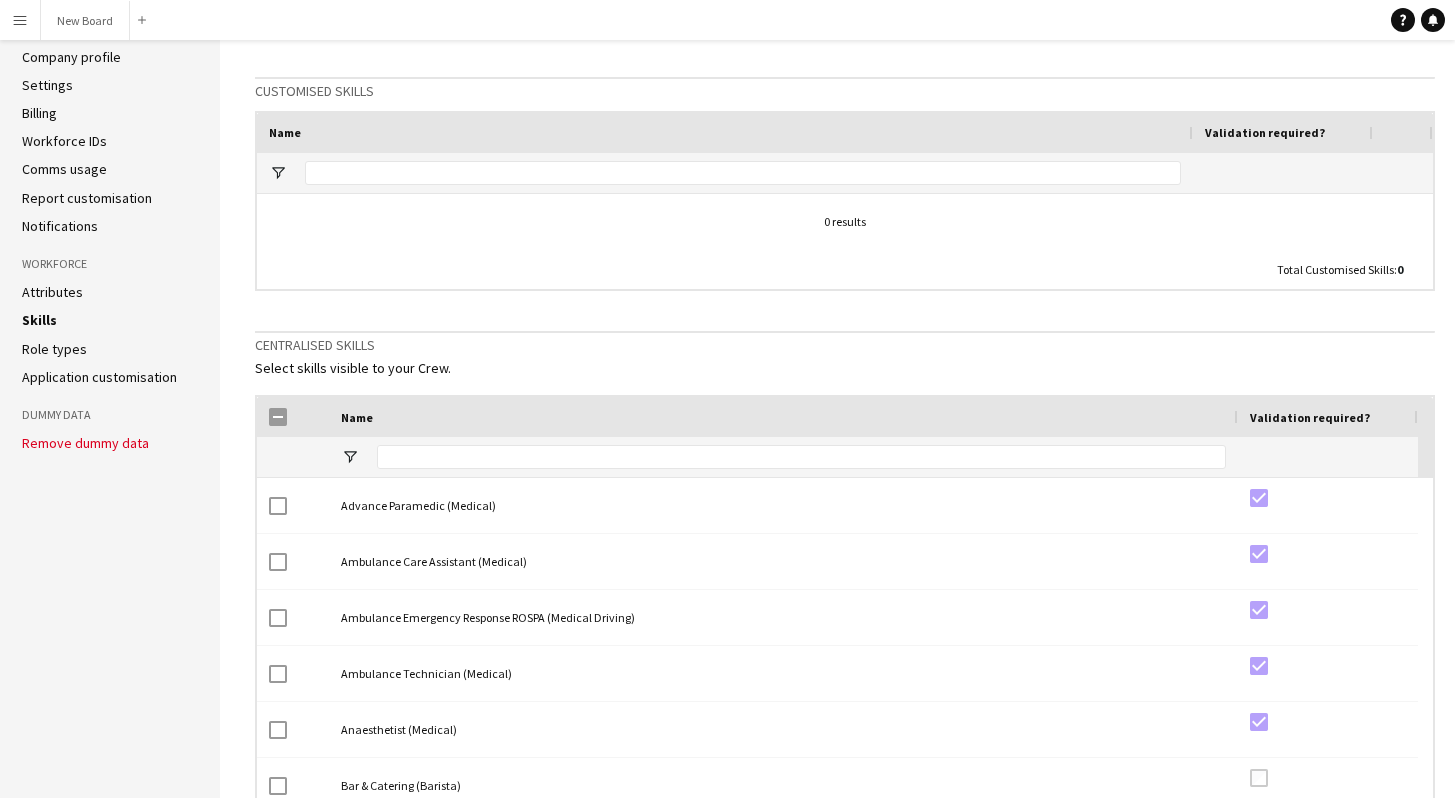 click on "Attributes" 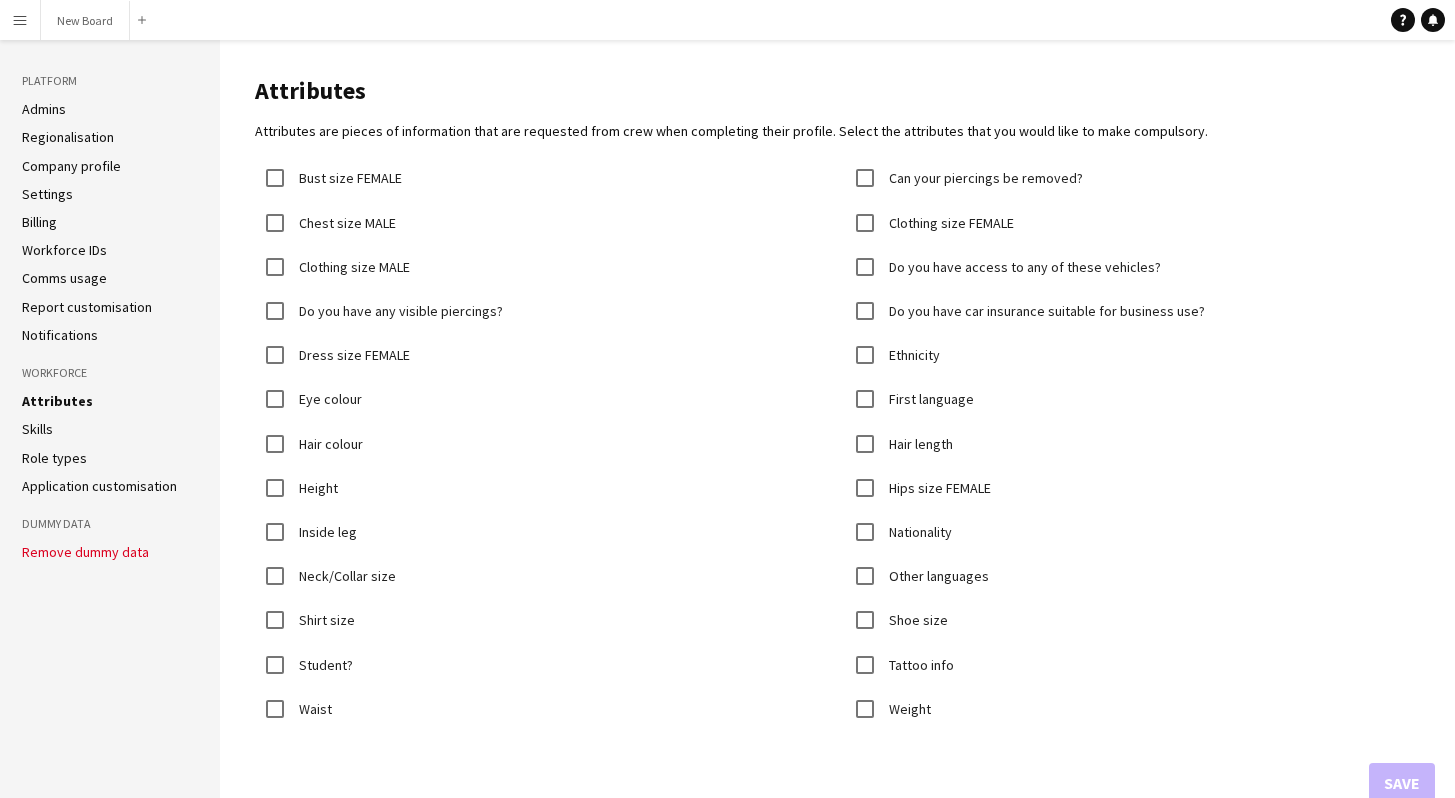 scroll, scrollTop: 35, scrollLeft: 0, axis: vertical 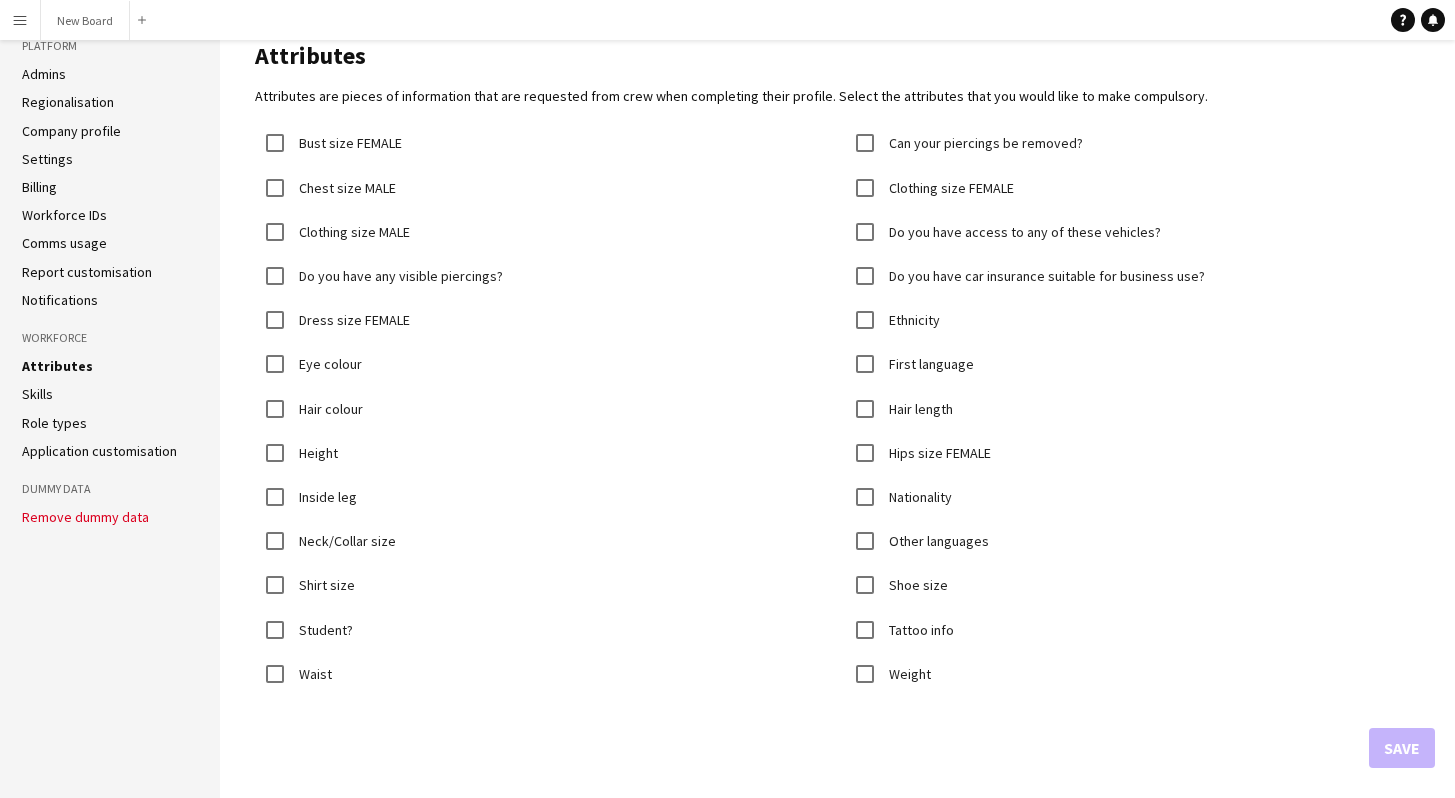 click on "Skills" 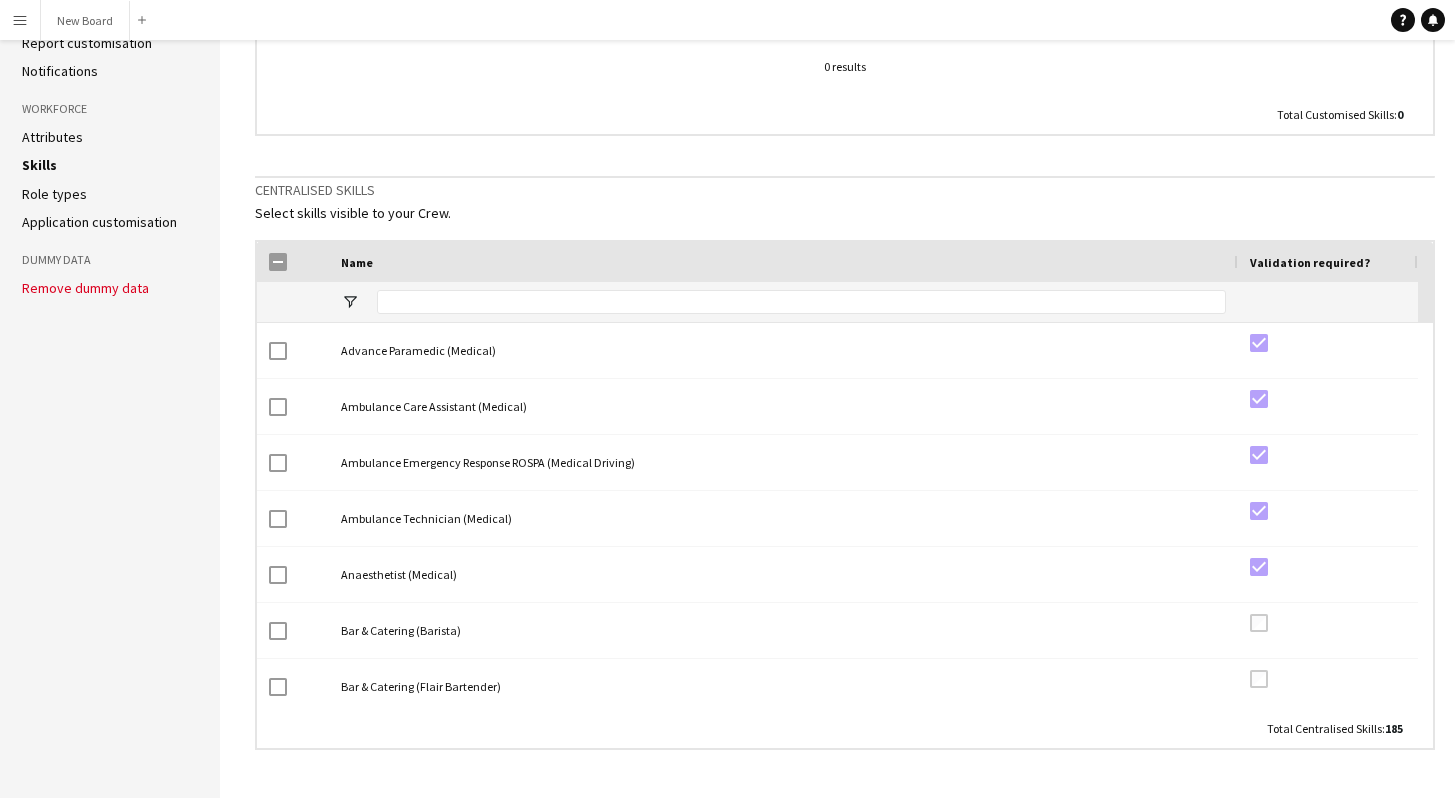 scroll, scrollTop: 266, scrollLeft: 0, axis: vertical 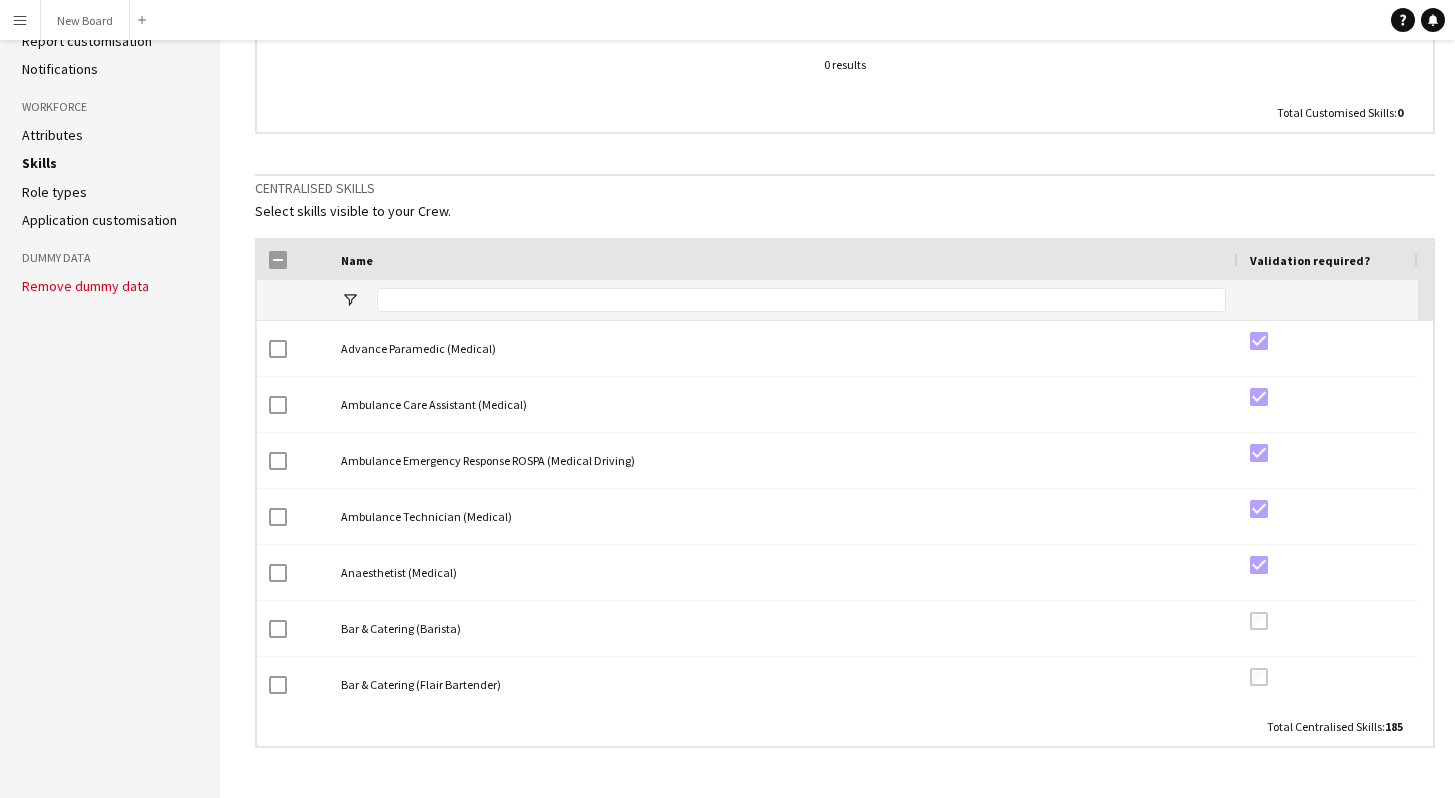 click on "Role types" 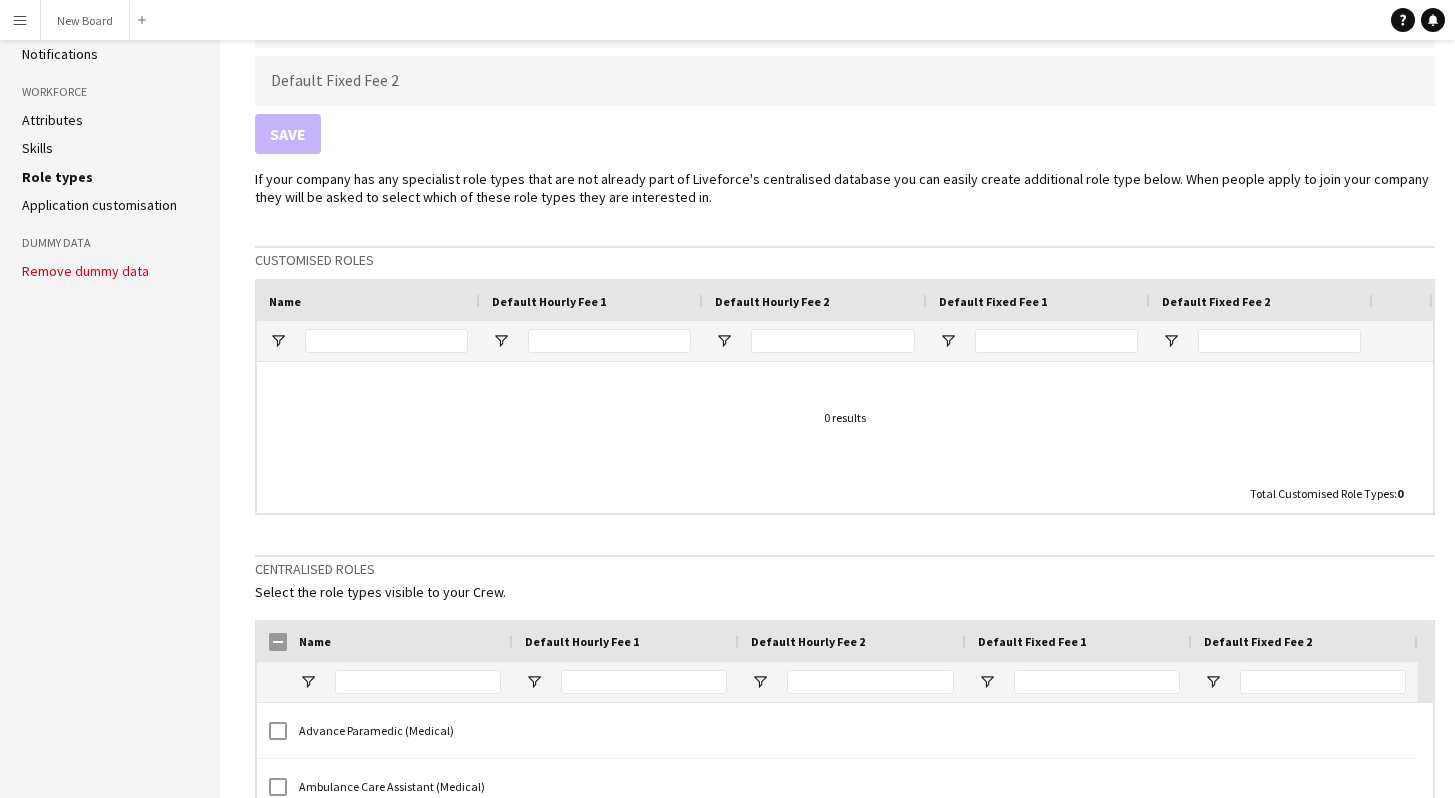scroll, scrollTop: 245, scrollLeft: 0, axis: vertical 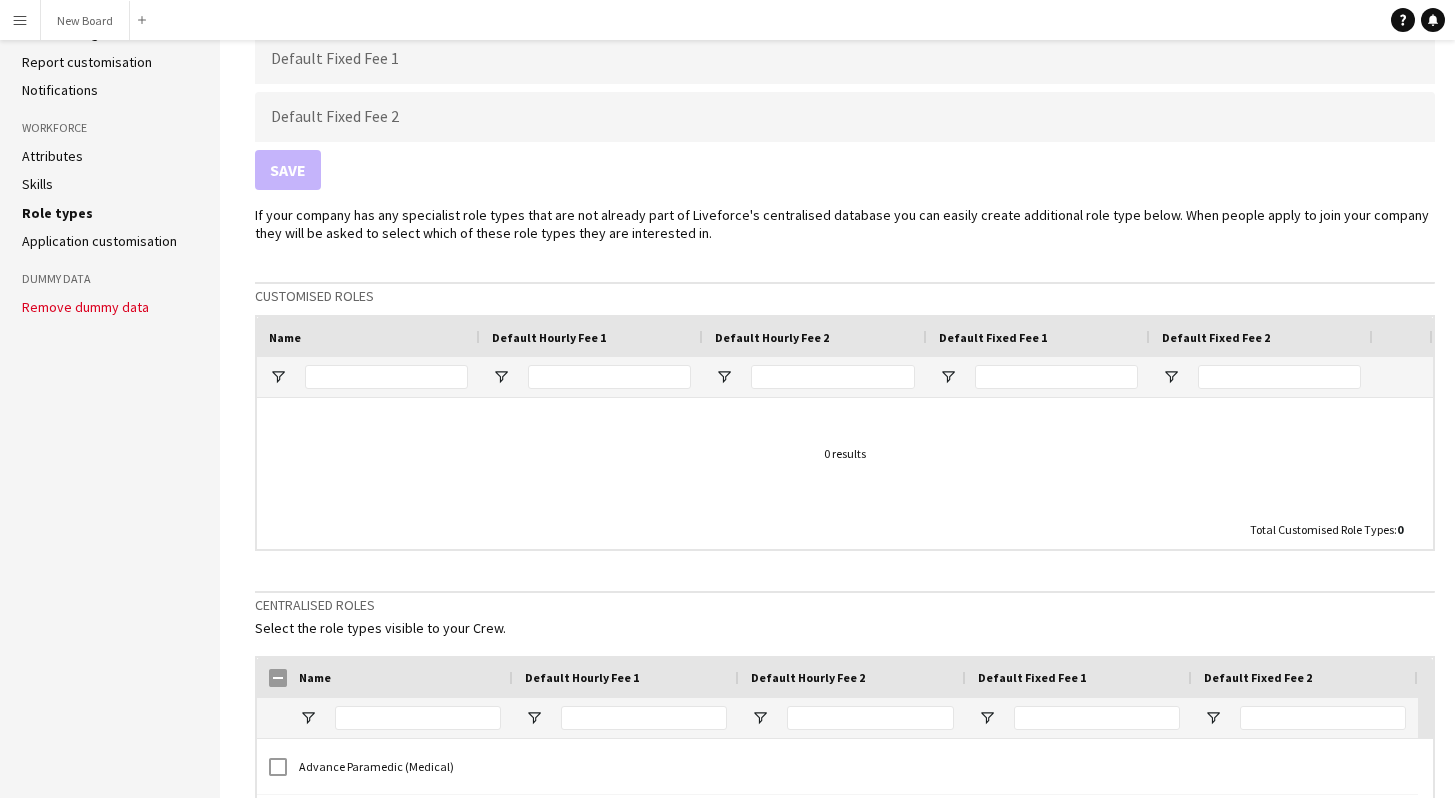click on "Application customisation" 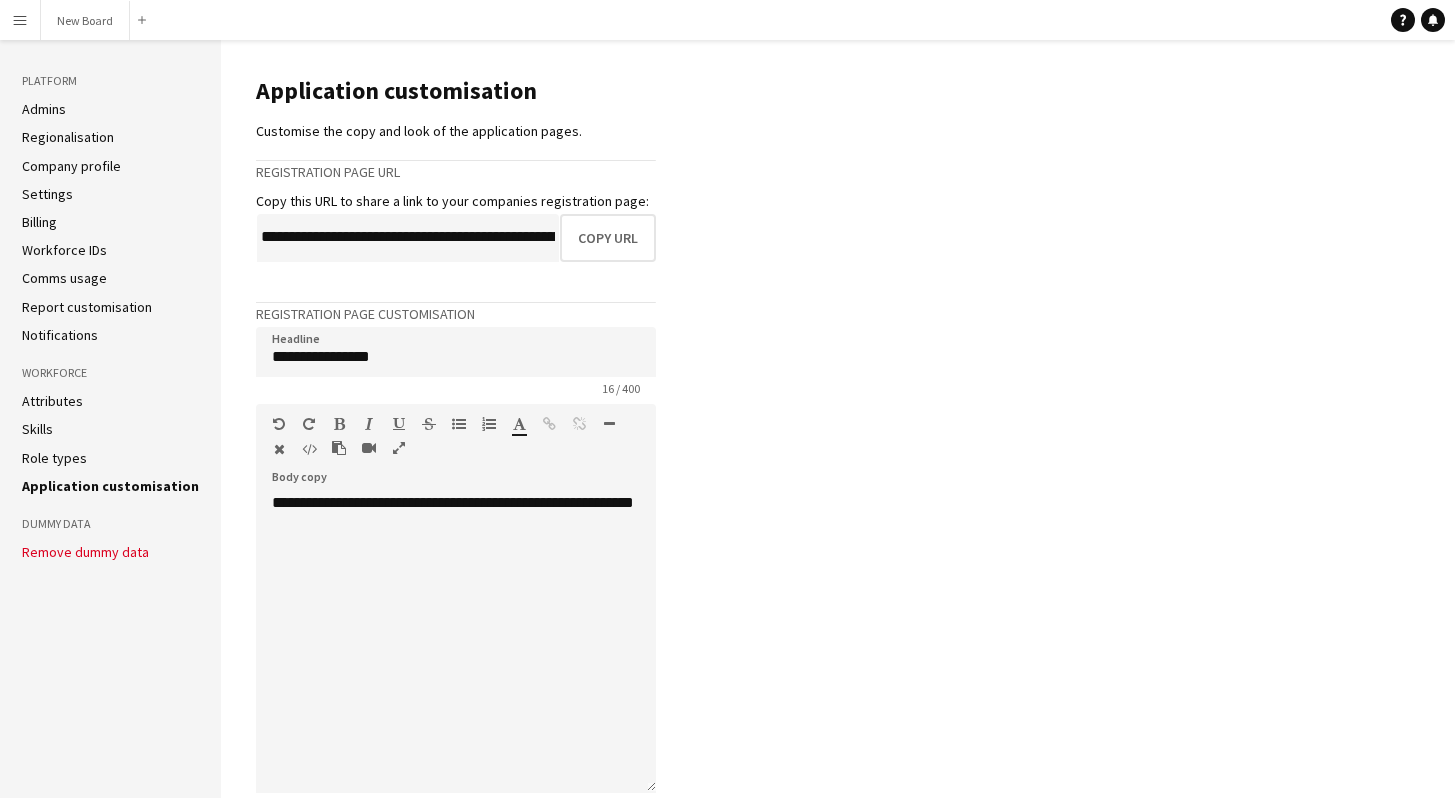 click on "Company profile" 